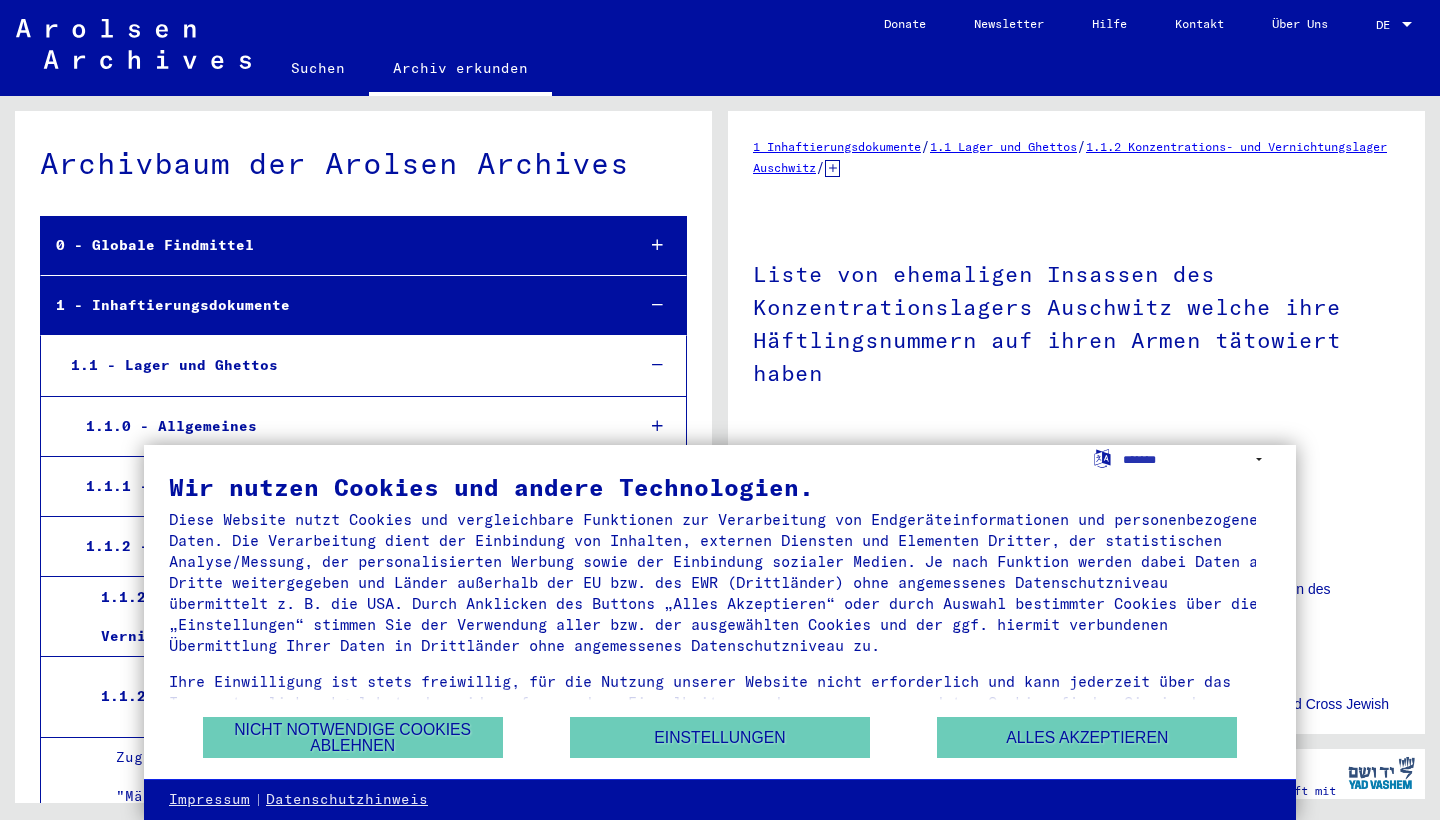 scroll, scrollTop: 0, scrollLeft: 0, axis: both 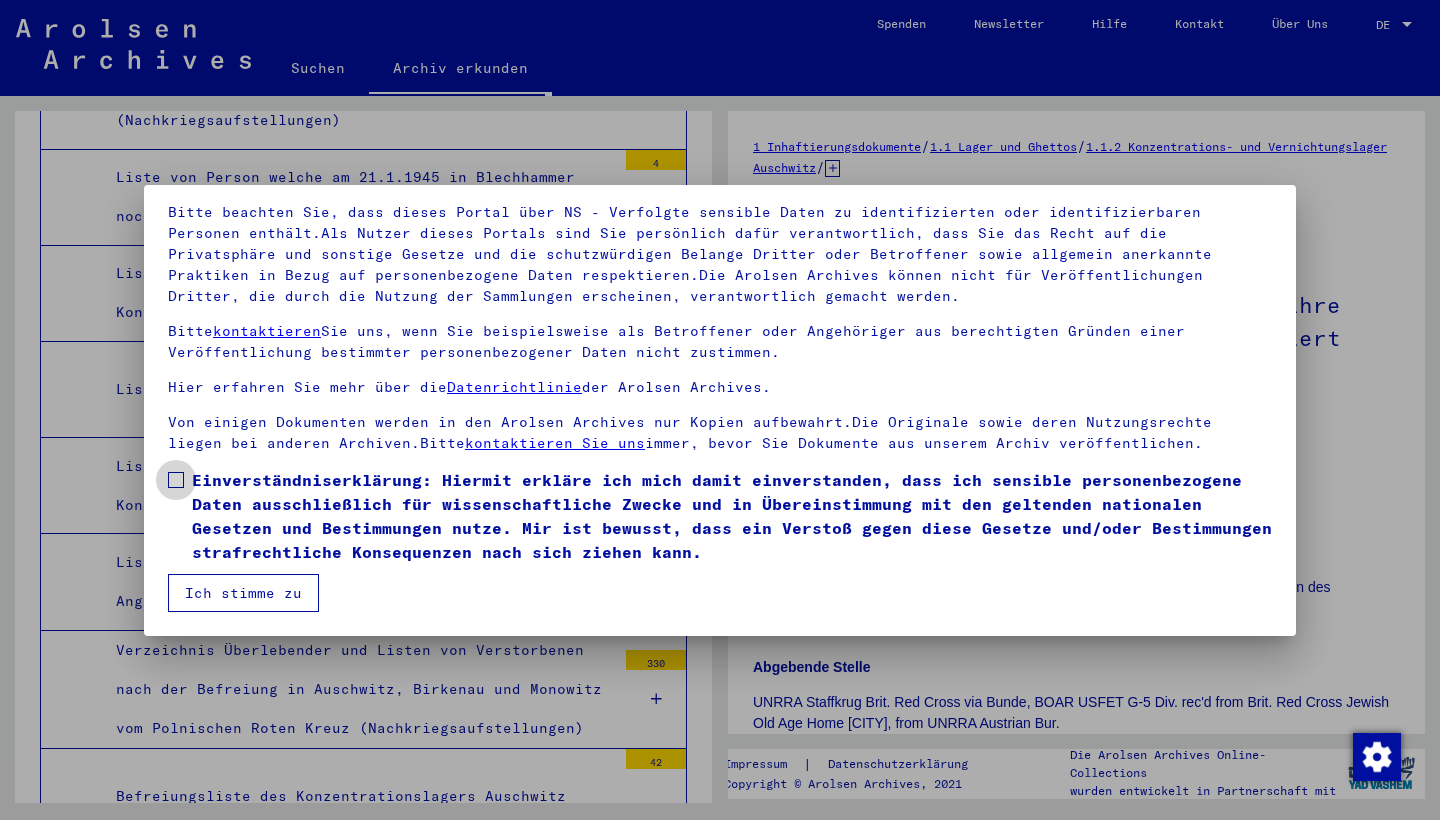 click at bounding box center (176, 480) 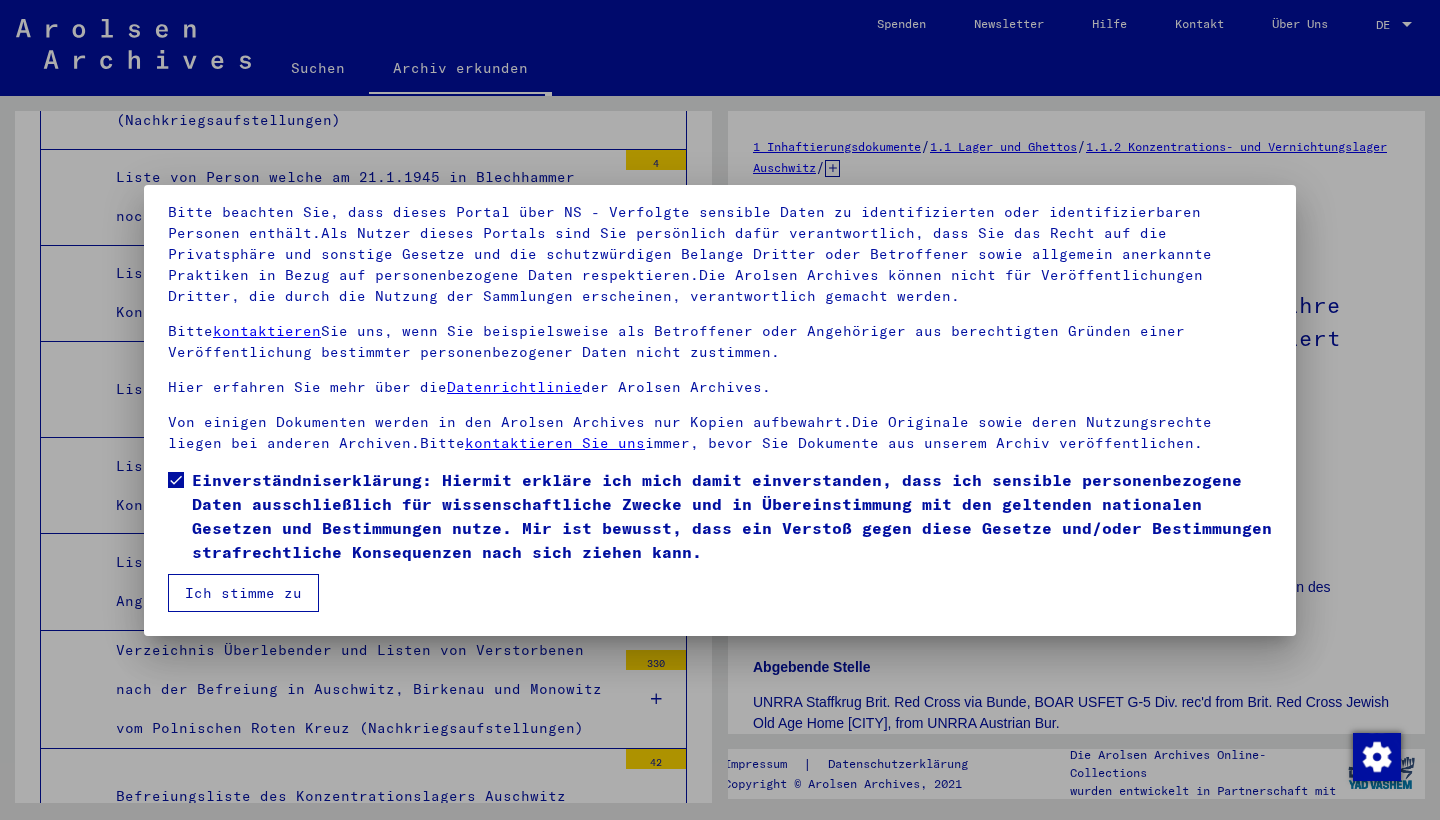 click on "Ich stimme zu" at bounding box center [243, 593] 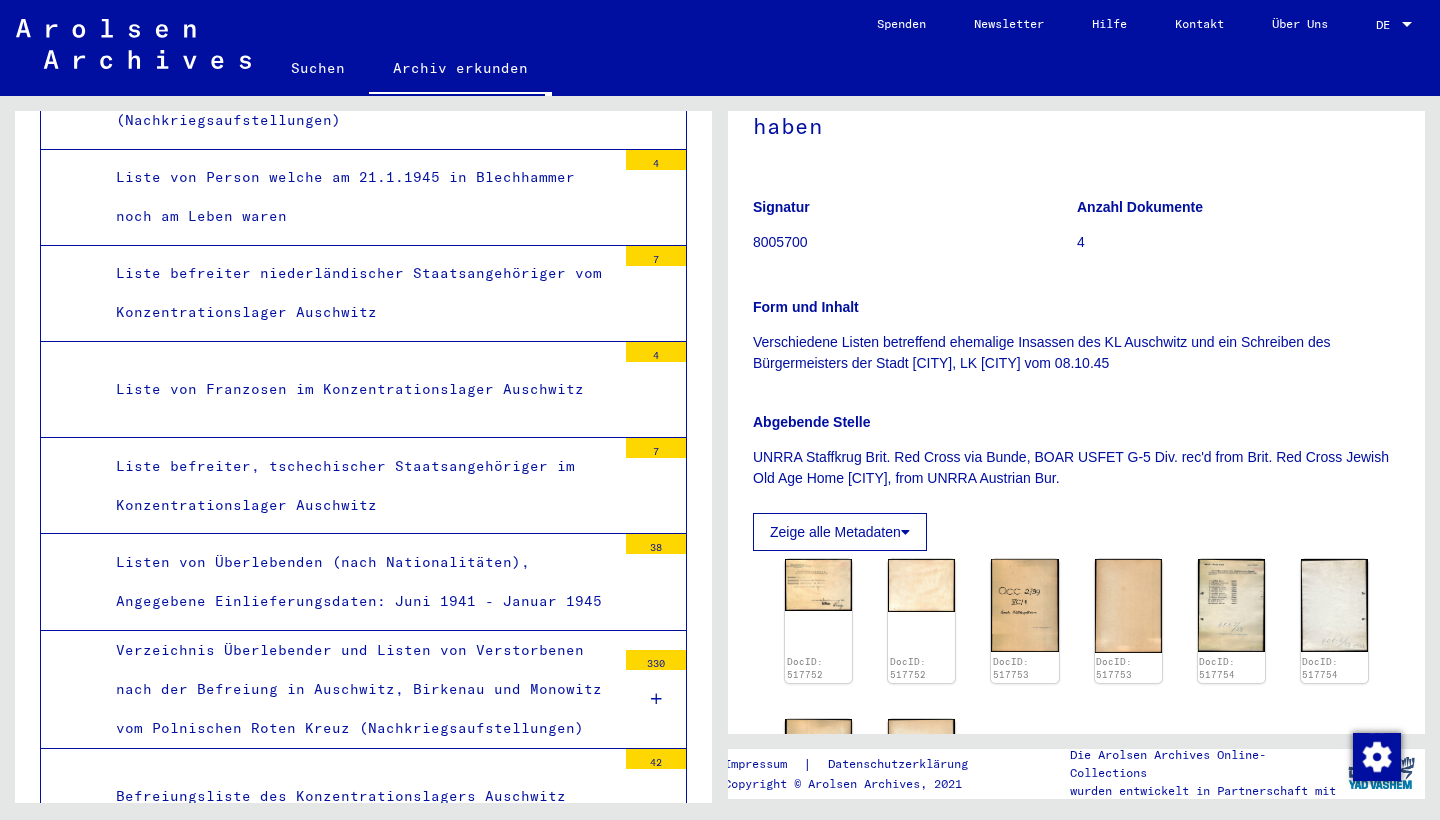 scroll, scrollTop: 0, scrollLeft: 0, axis: both 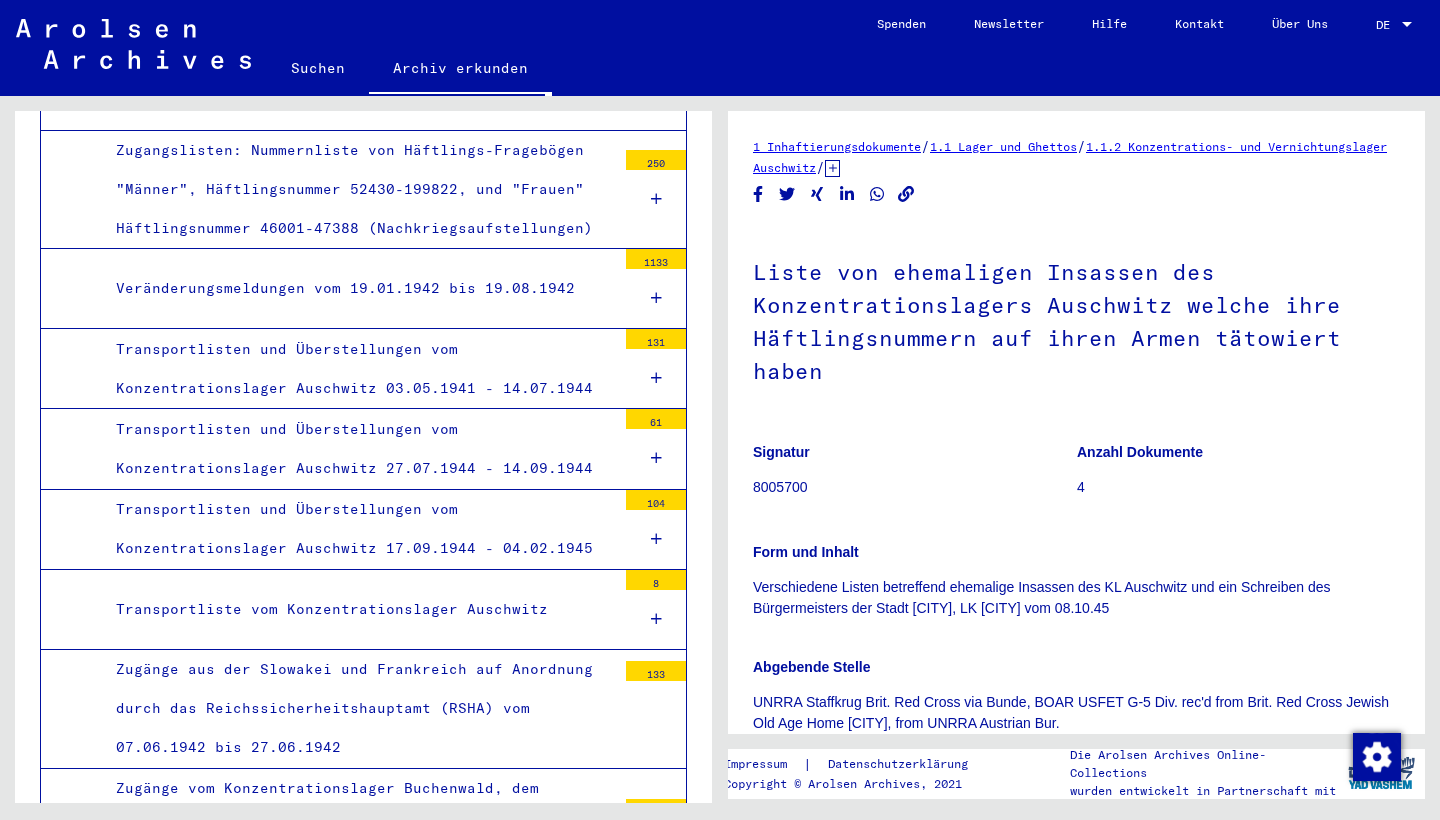 click on "Suchen" 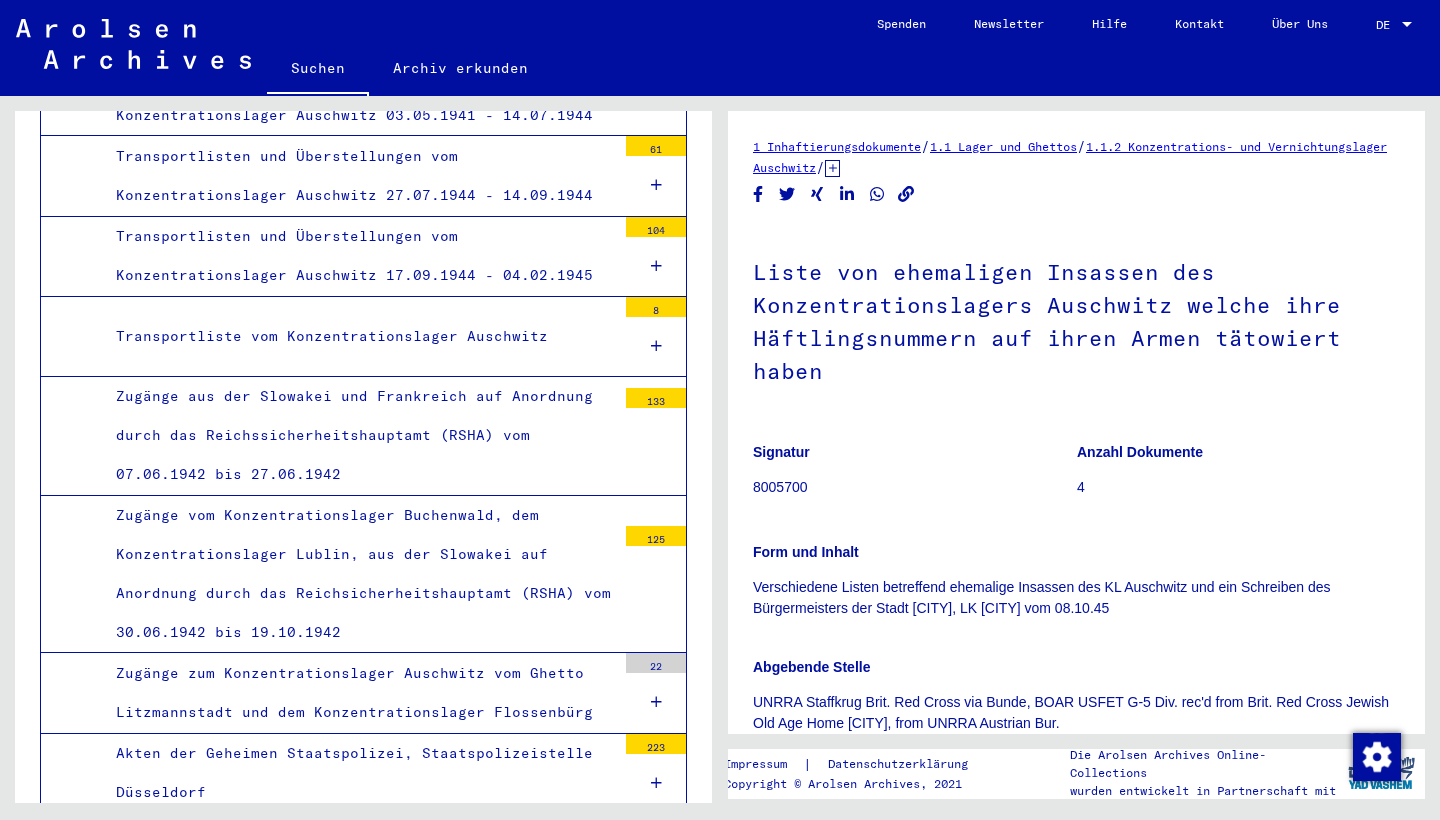 scroll, scrollTop: 0, scrollLeft: 0, axis: both 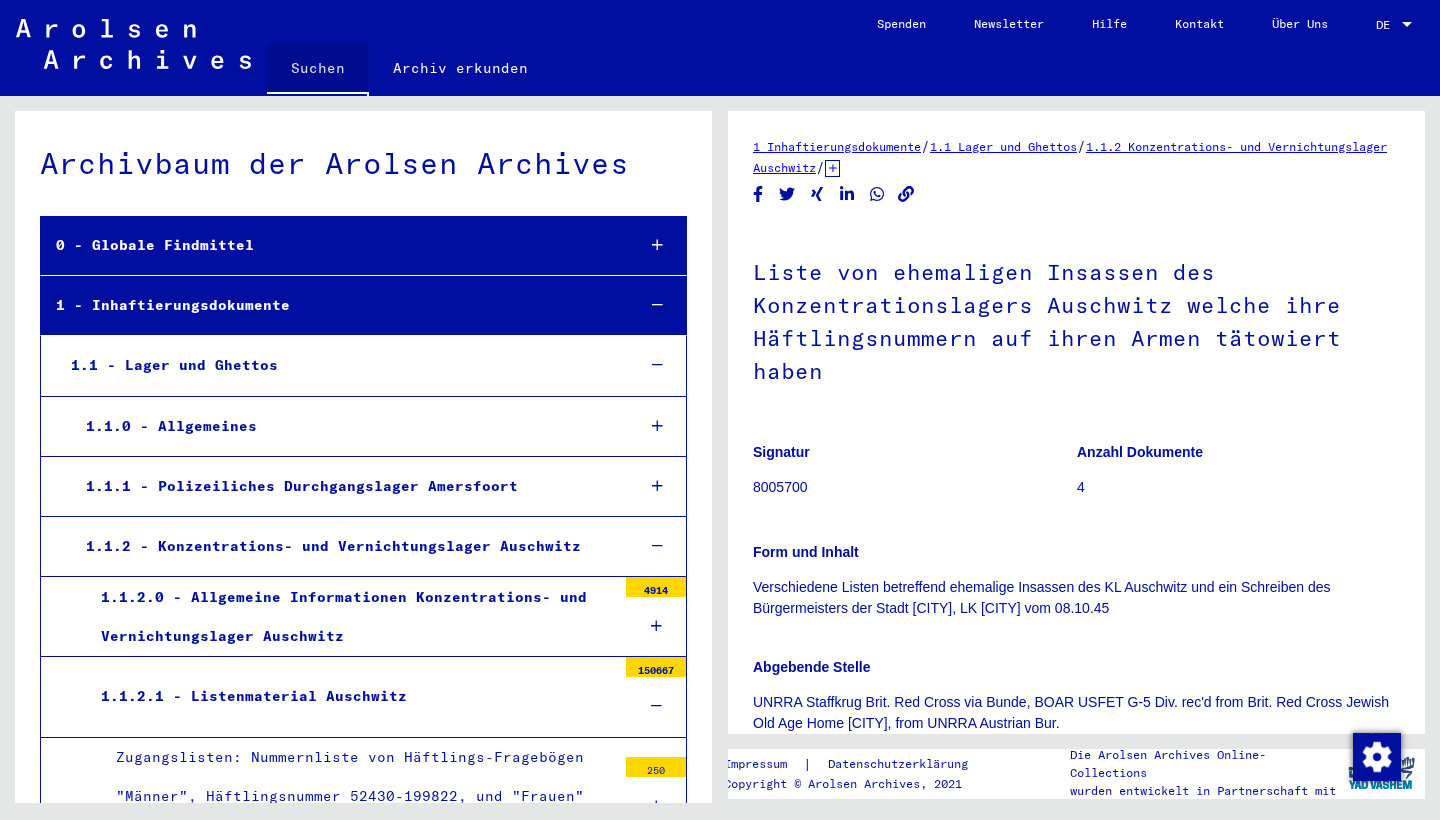 click on "Suchen" 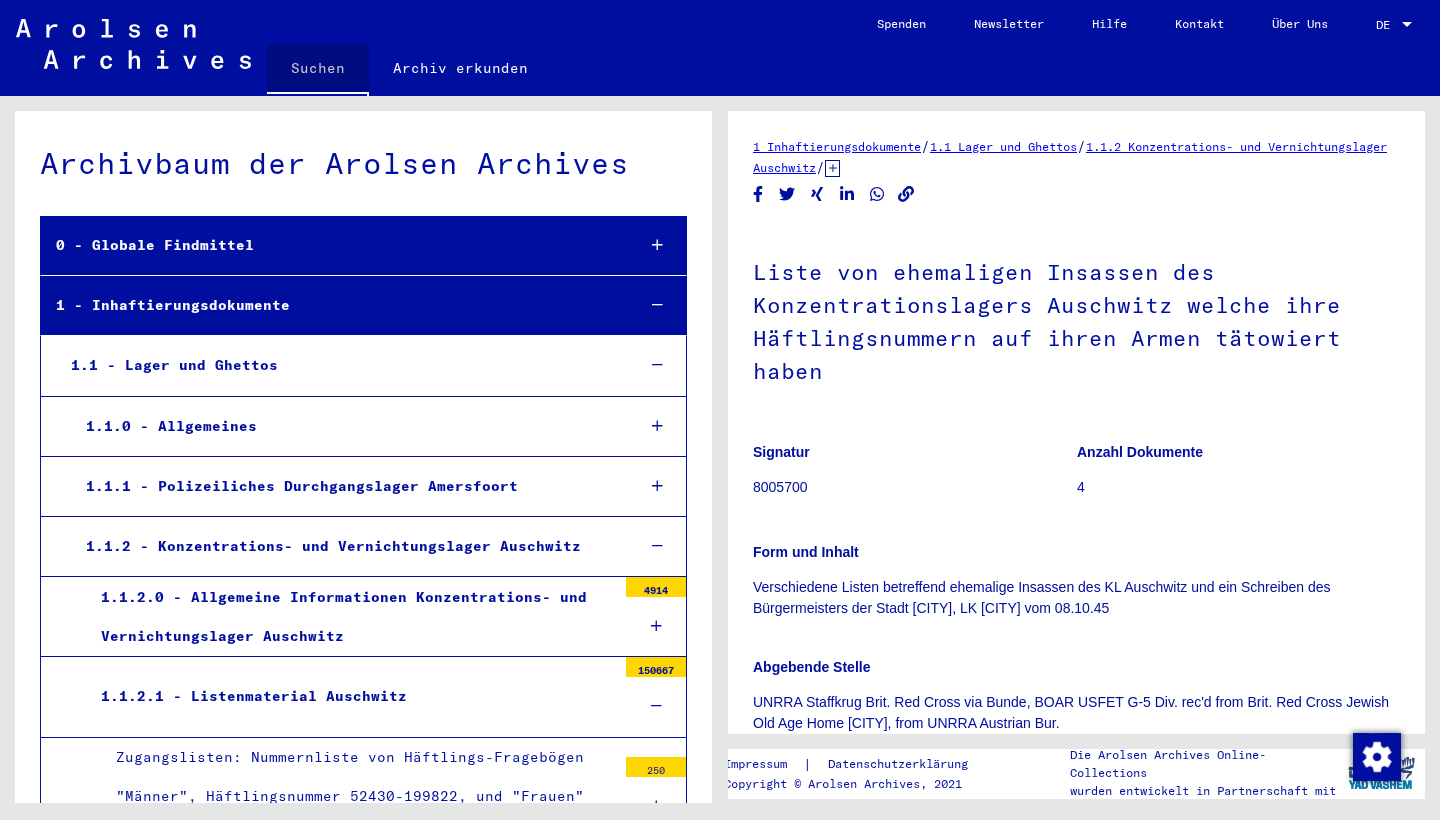 click on "Suchen" 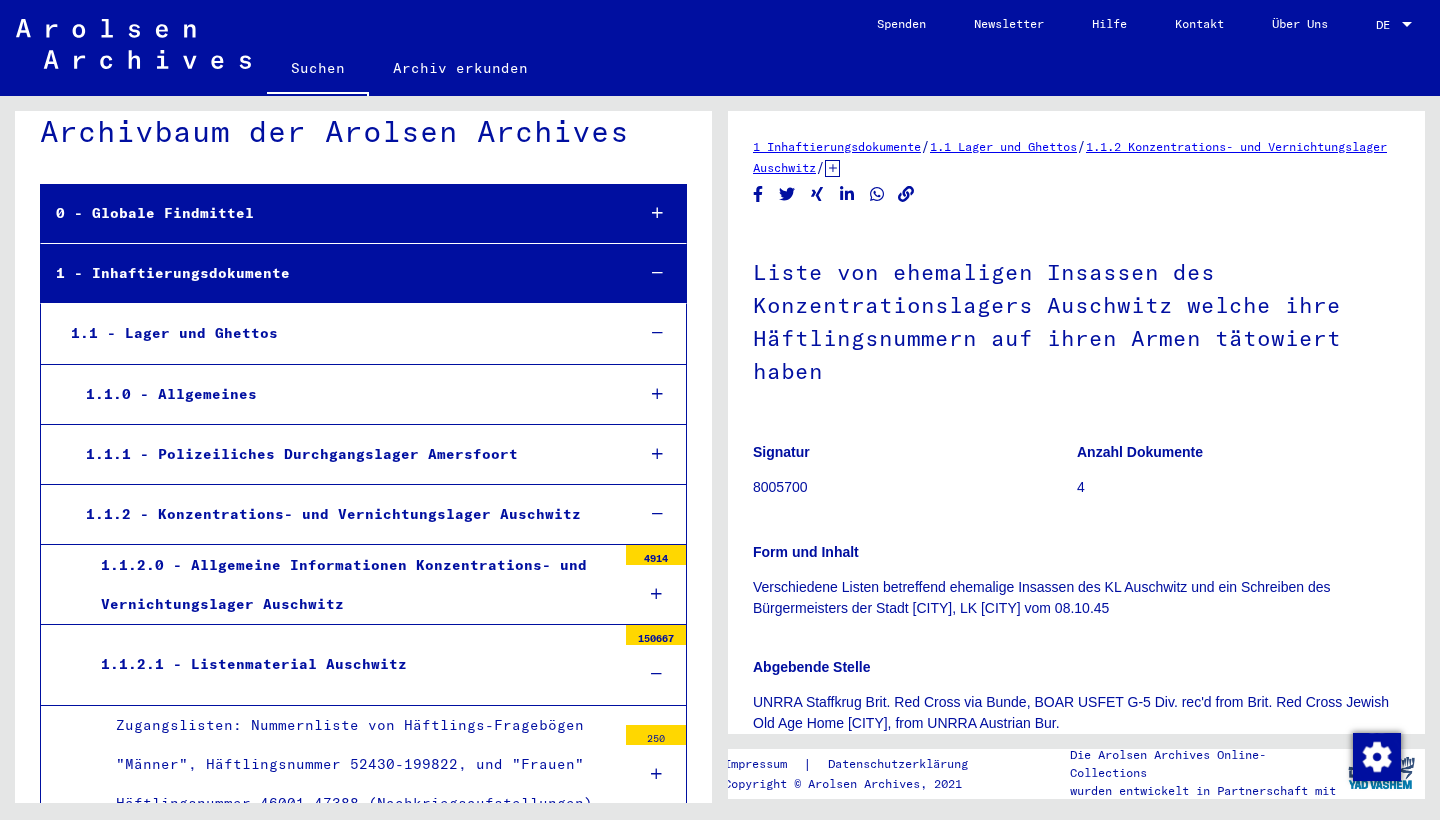 scroll, scrollTop: 129, scrollLeft: 0, axis: vertical 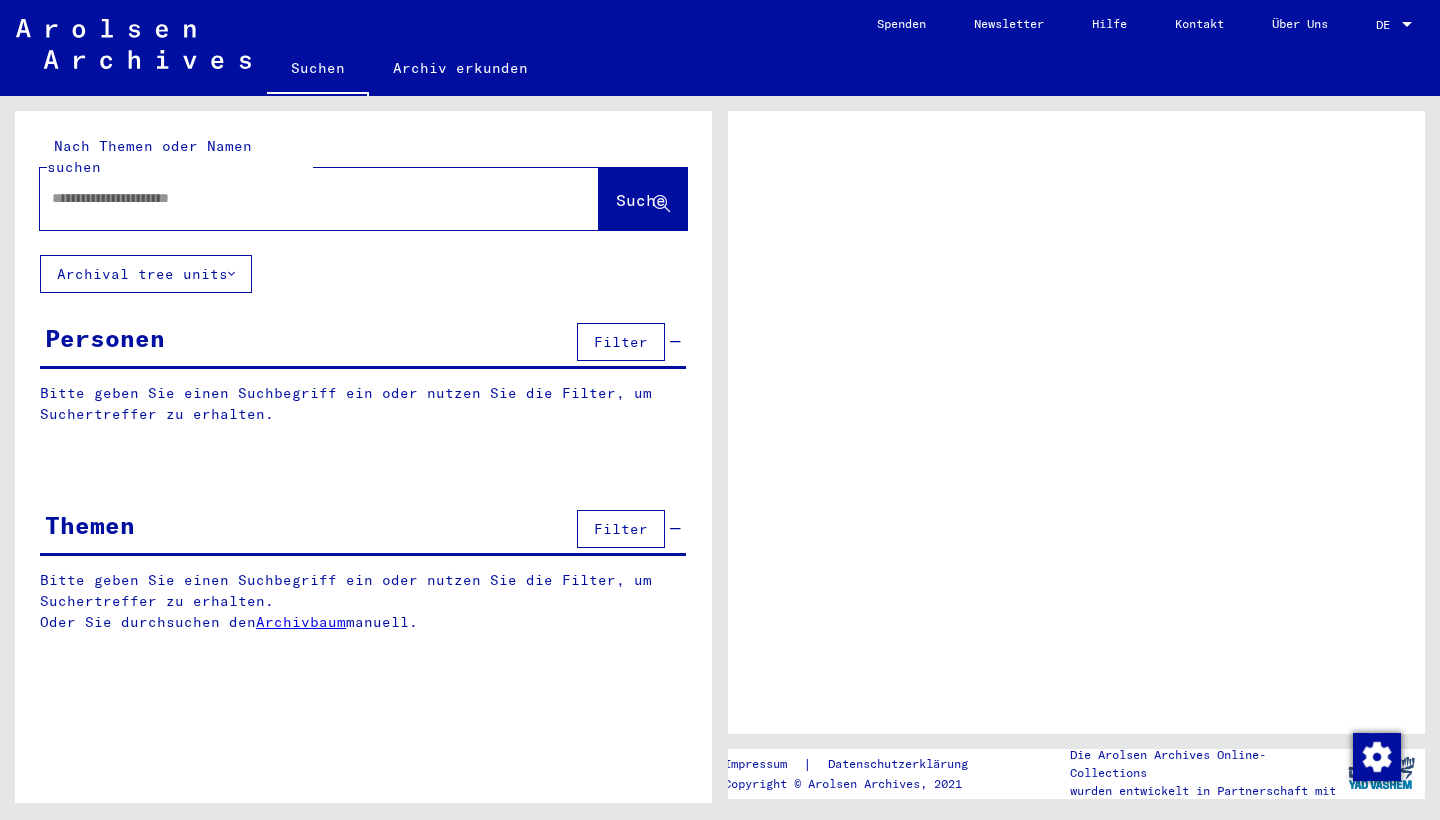 click on "Nach Themen oder Namen suchen  Suche" 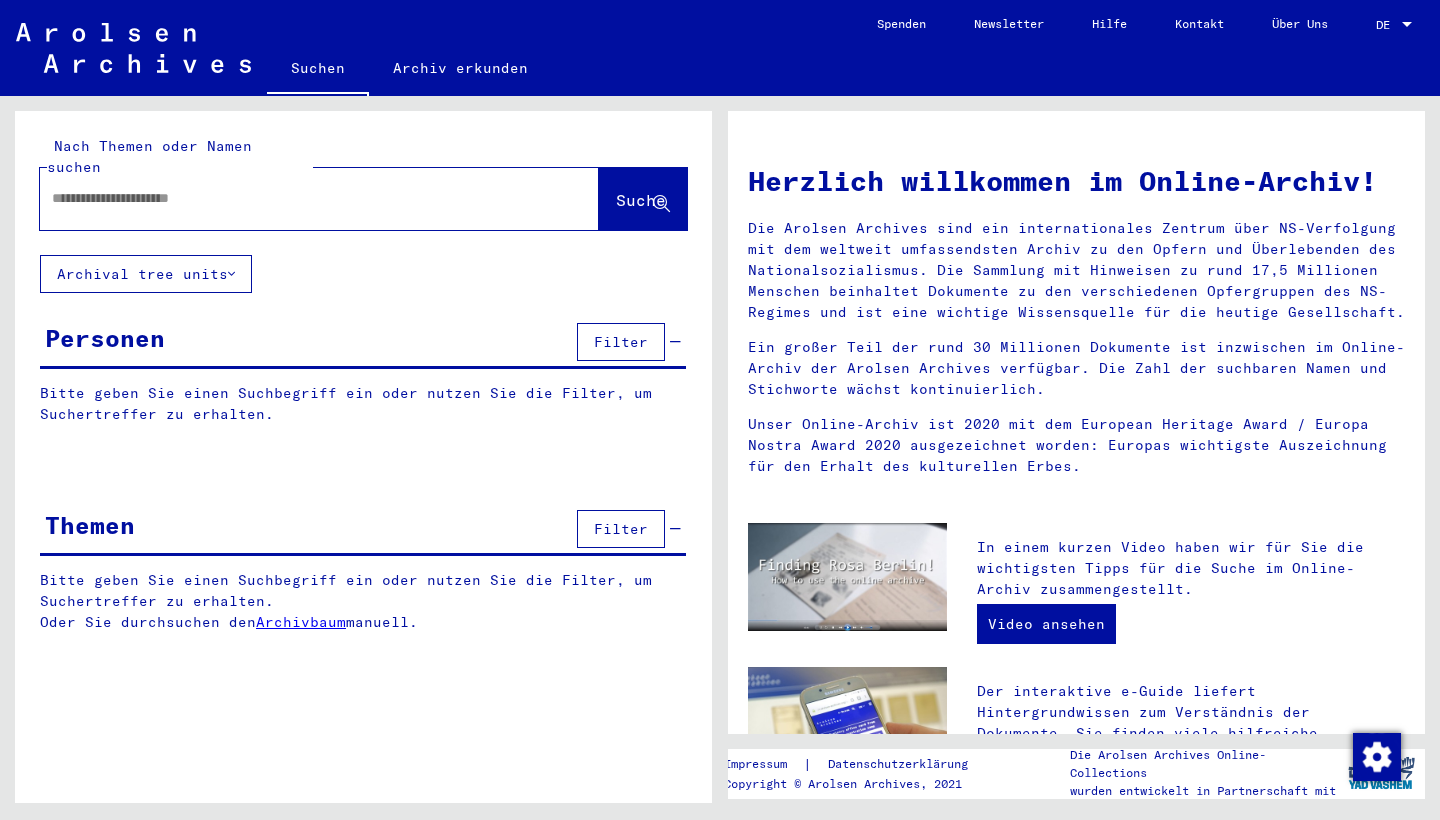 click at bounding box center (295, 198) 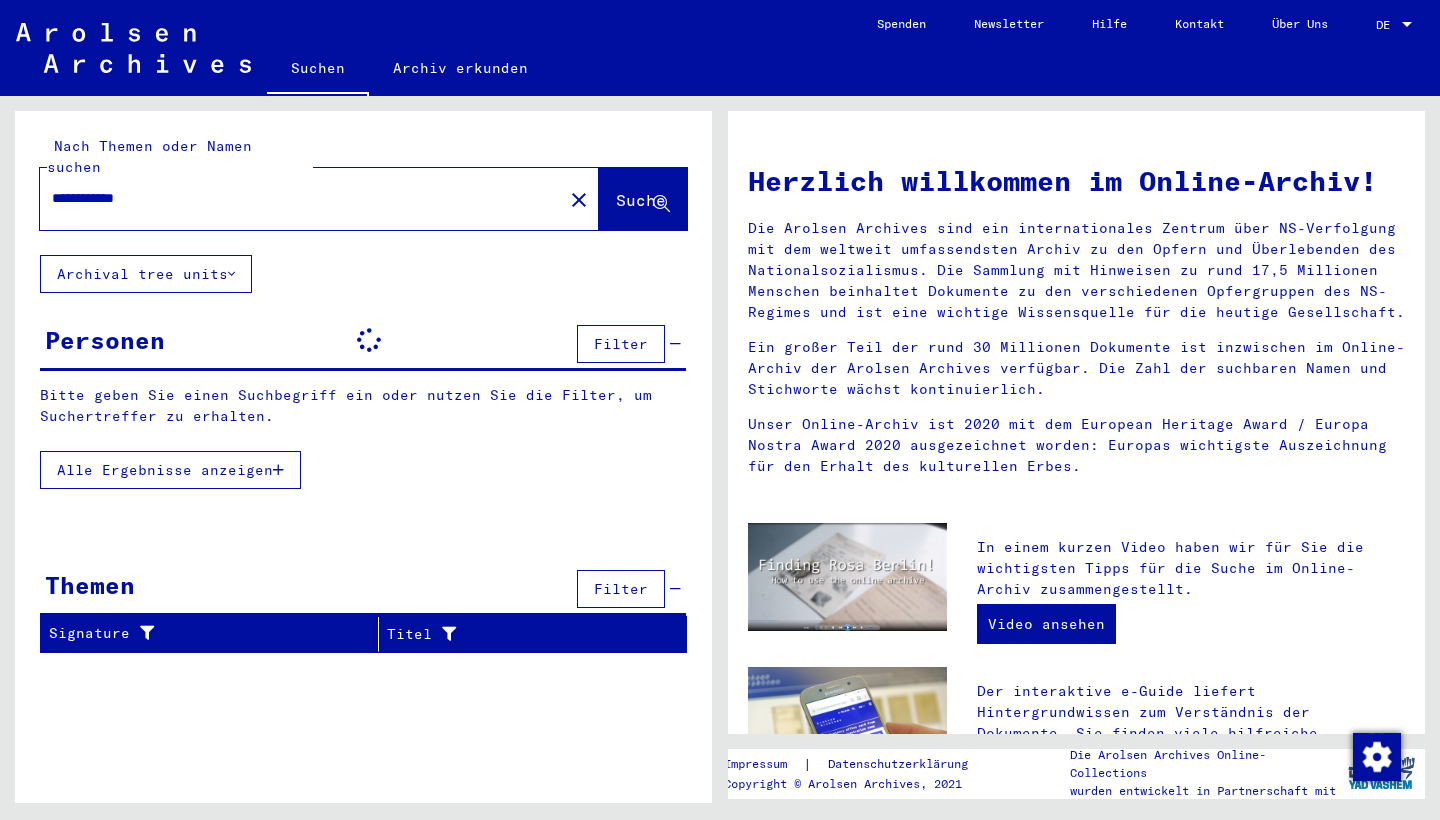 click on "**********" at bounding box center [295, 198] 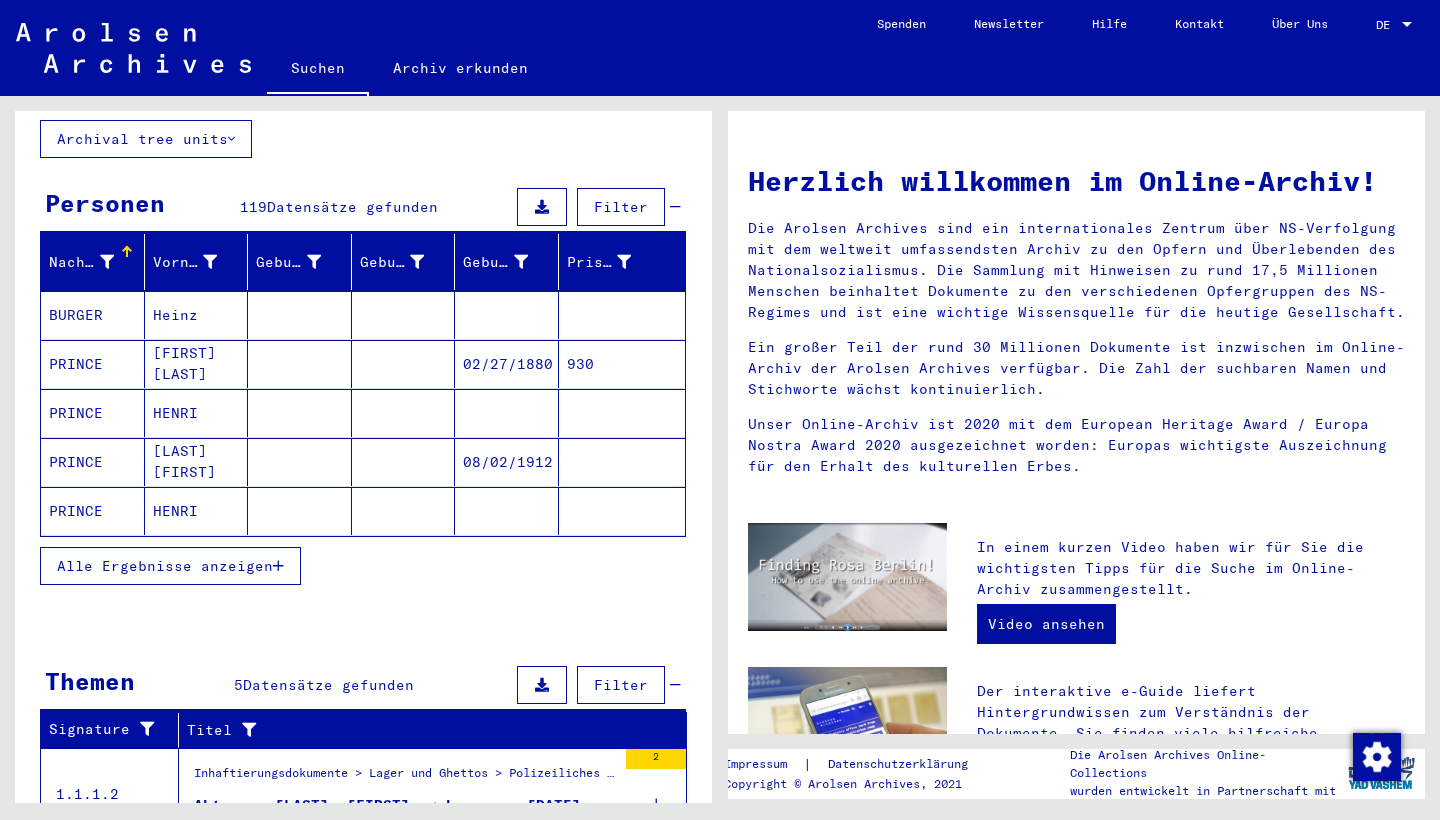 scroll, scrollTop: 0, scrollLeft: 0, axis: both 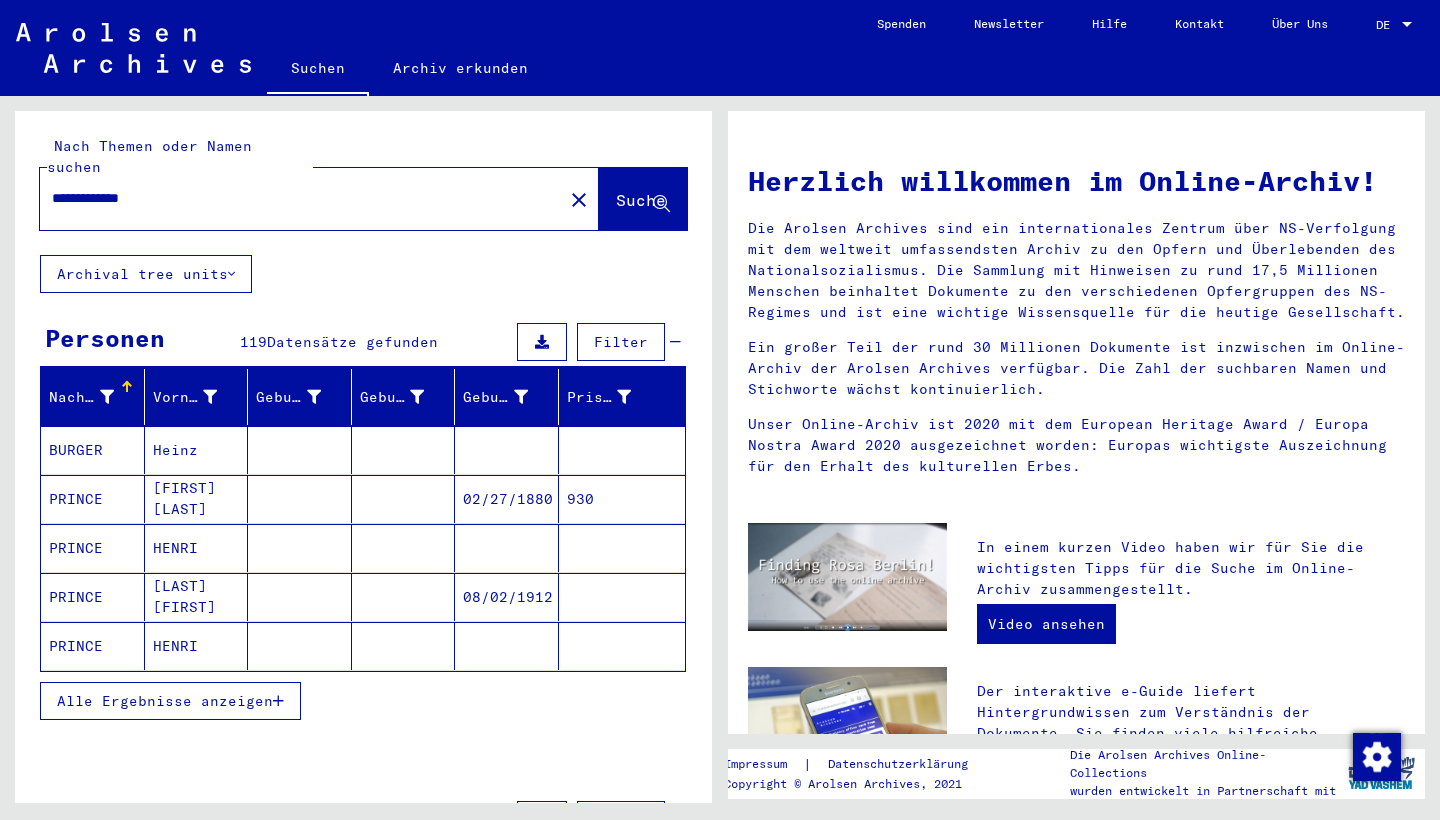 click on "**********" at bounding box center [295, 198] 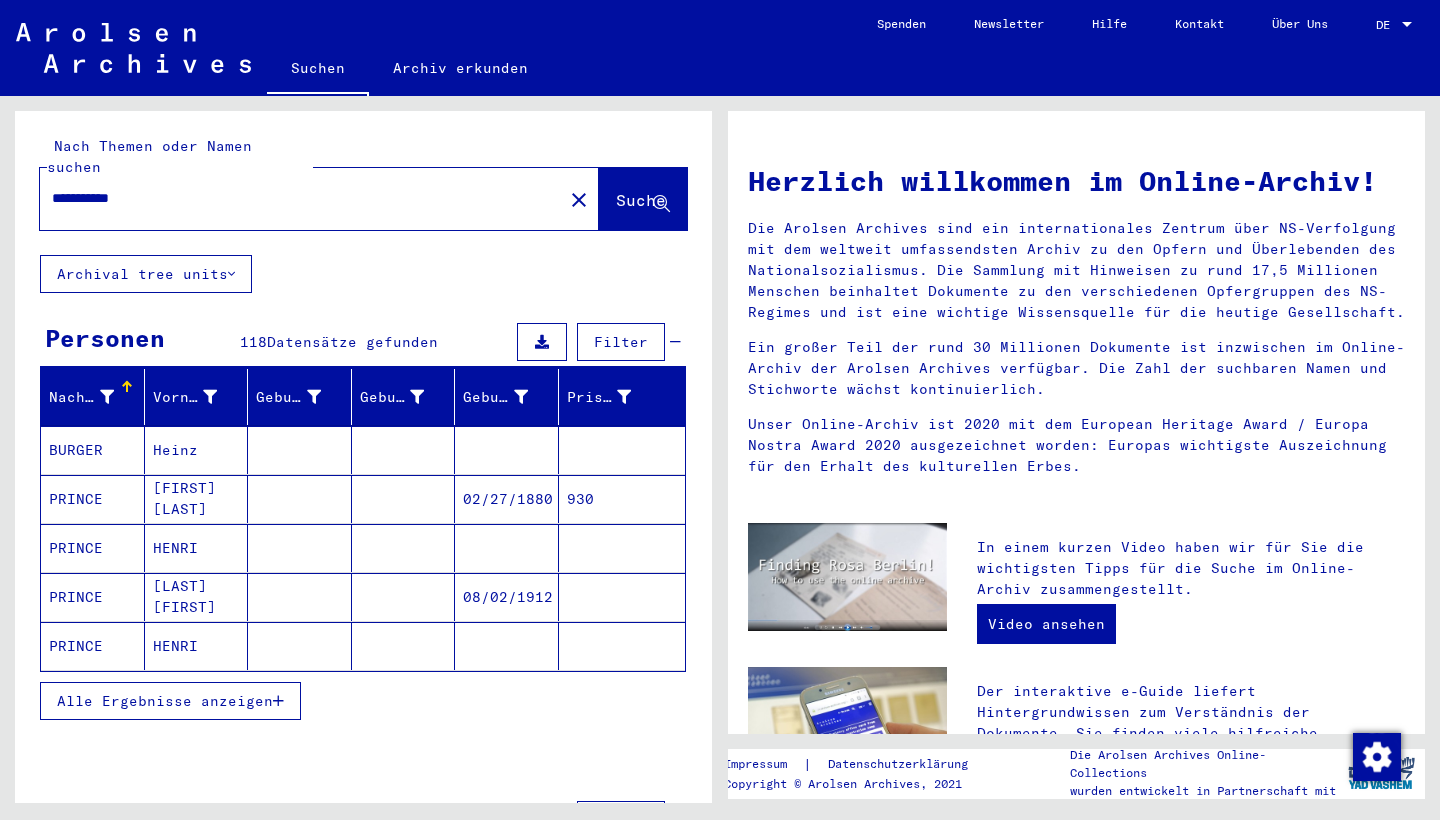 scroll, scrollTop: 61, scrollLeft: 0, axis: vertical 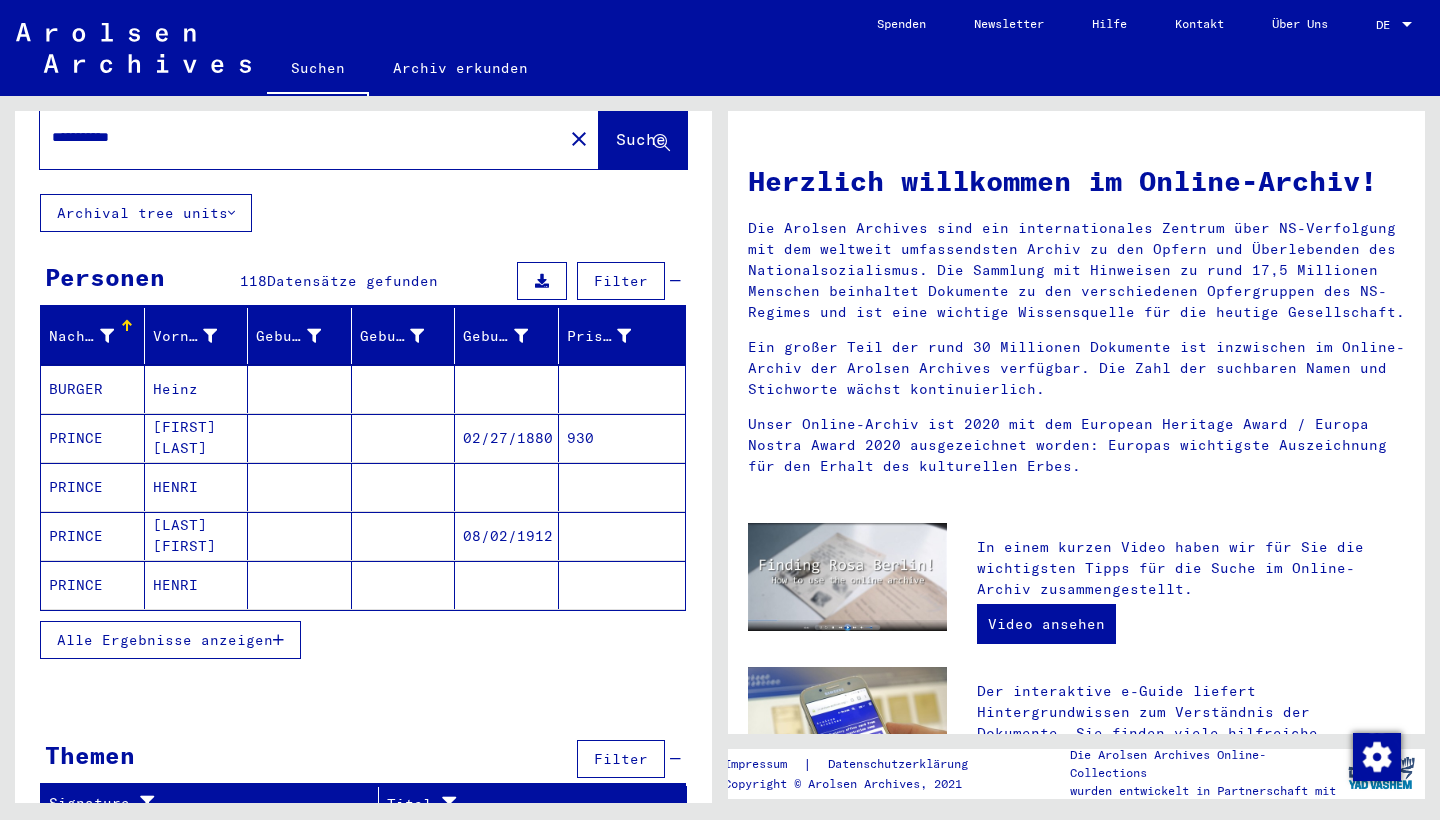 click on "Alle Ergebnisse anzeigen" at bounding box center [165, 640] 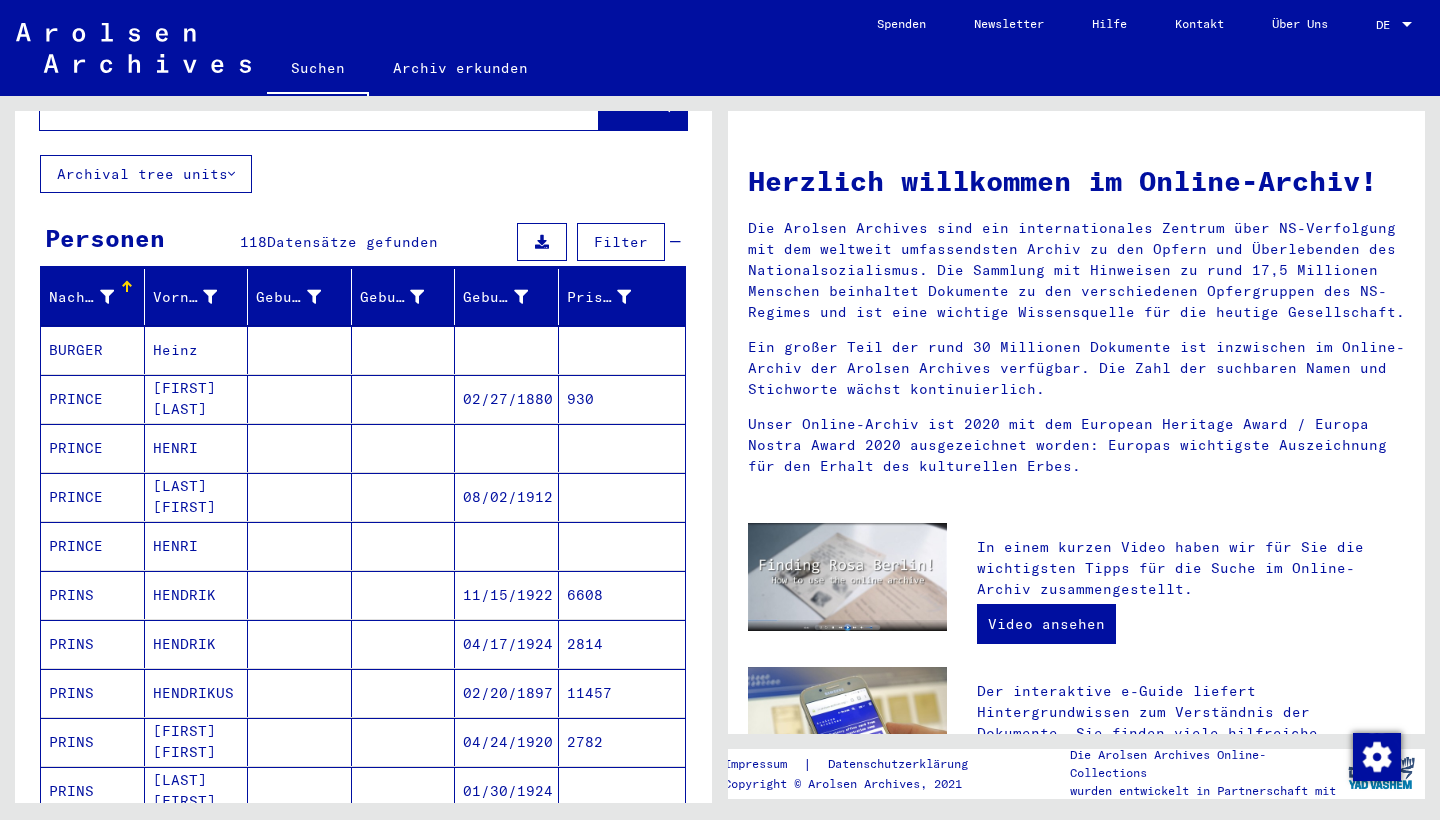 scroll, scrollTop: 0, scrollLeft: 0, axis: both 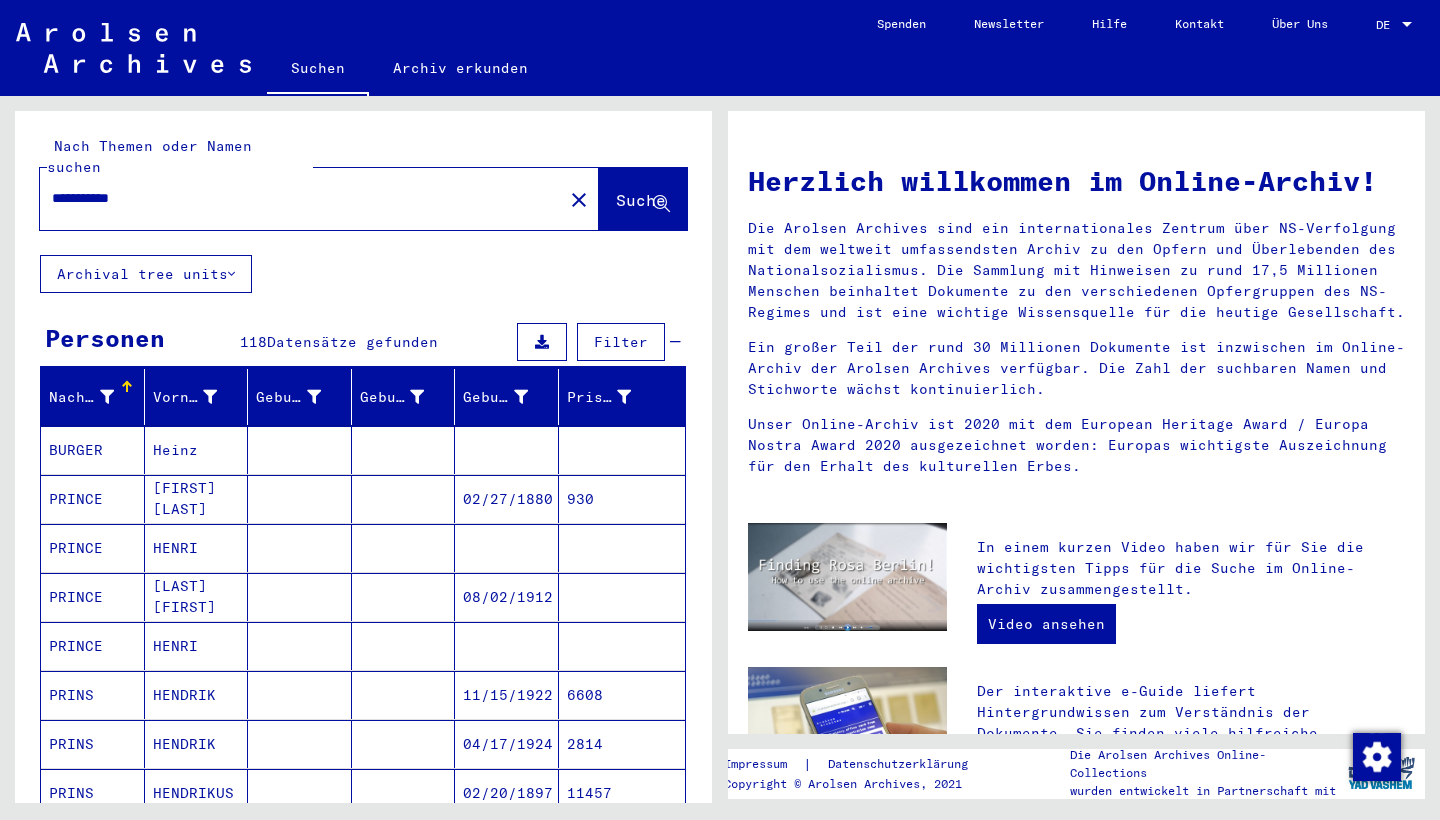 click on "**********" at bounding box center [295, 198] 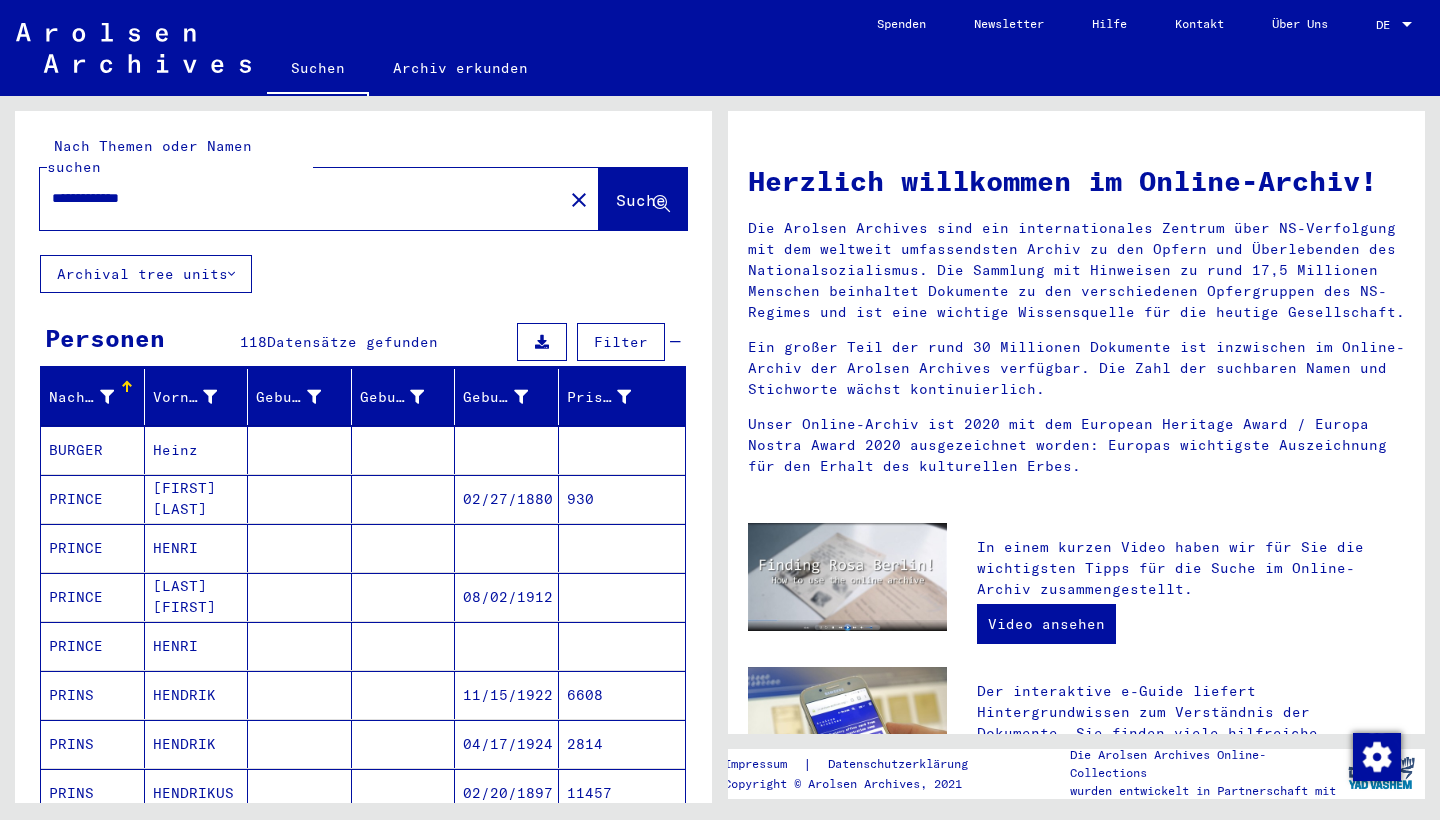 type on "**********" 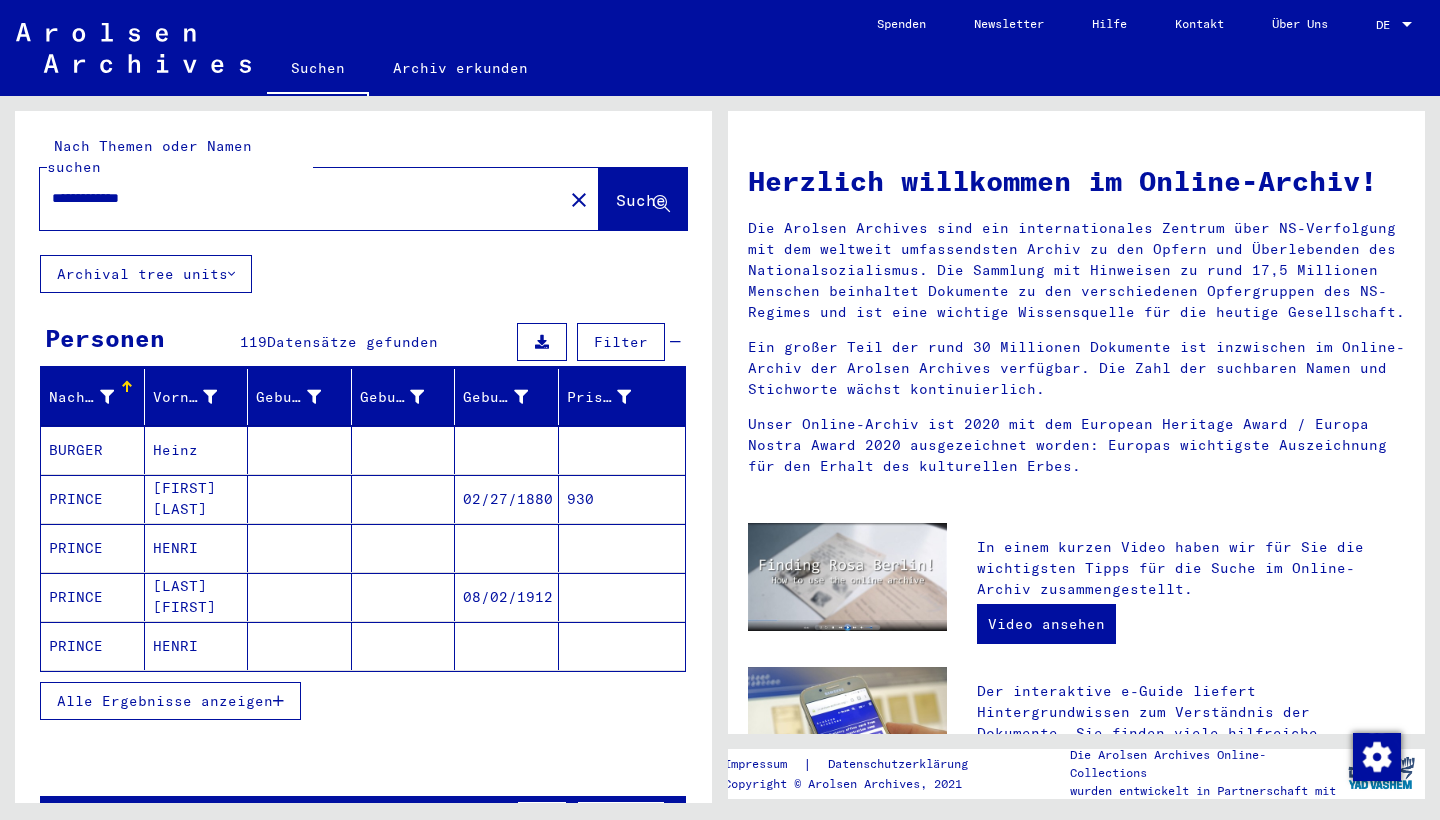 click on "Alle Ergebnisse anzeigen" at bounding box center [170, 701] 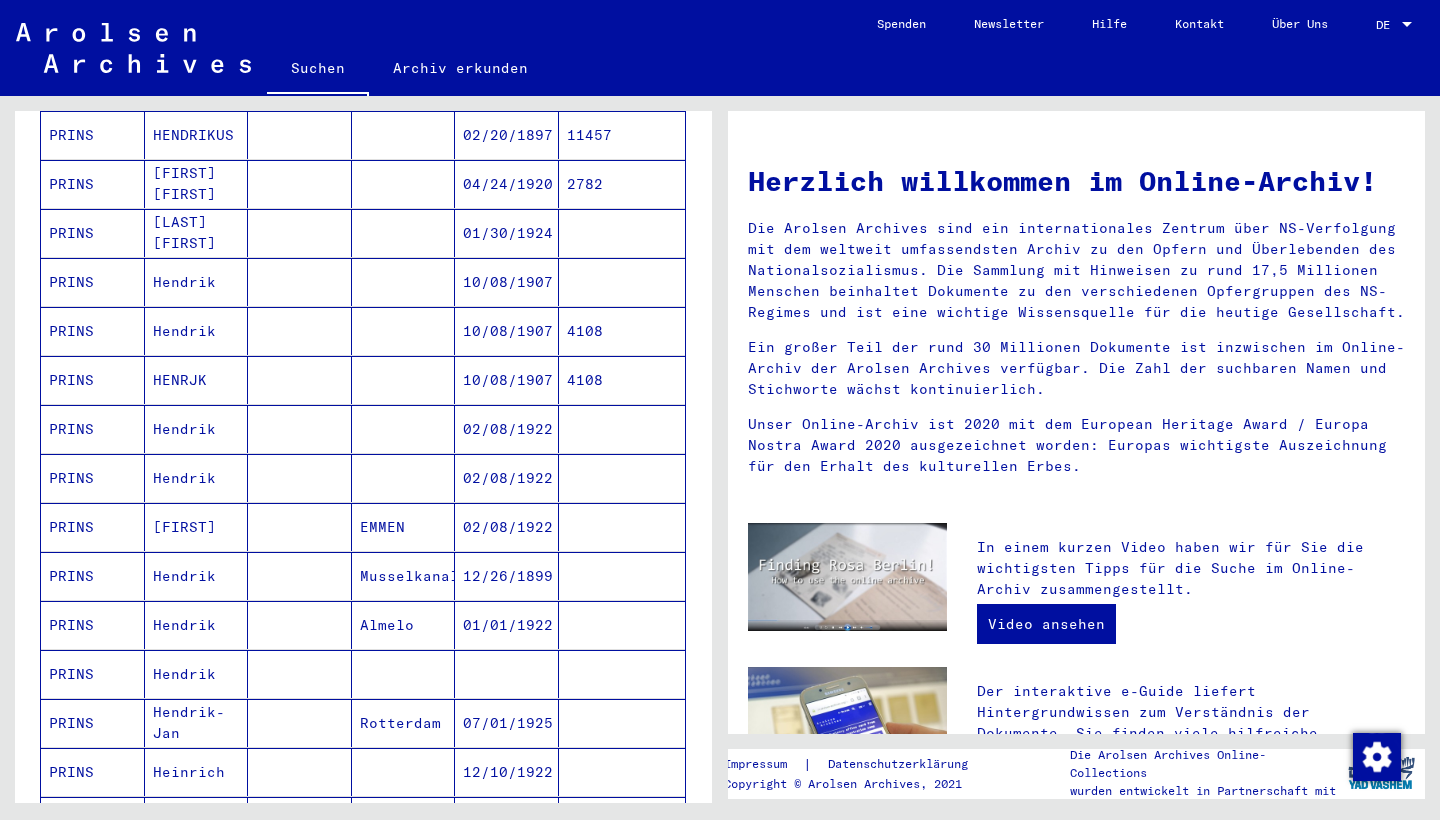 scroll, scrollTop: 917, scrollLeft: 0, axis: vertical 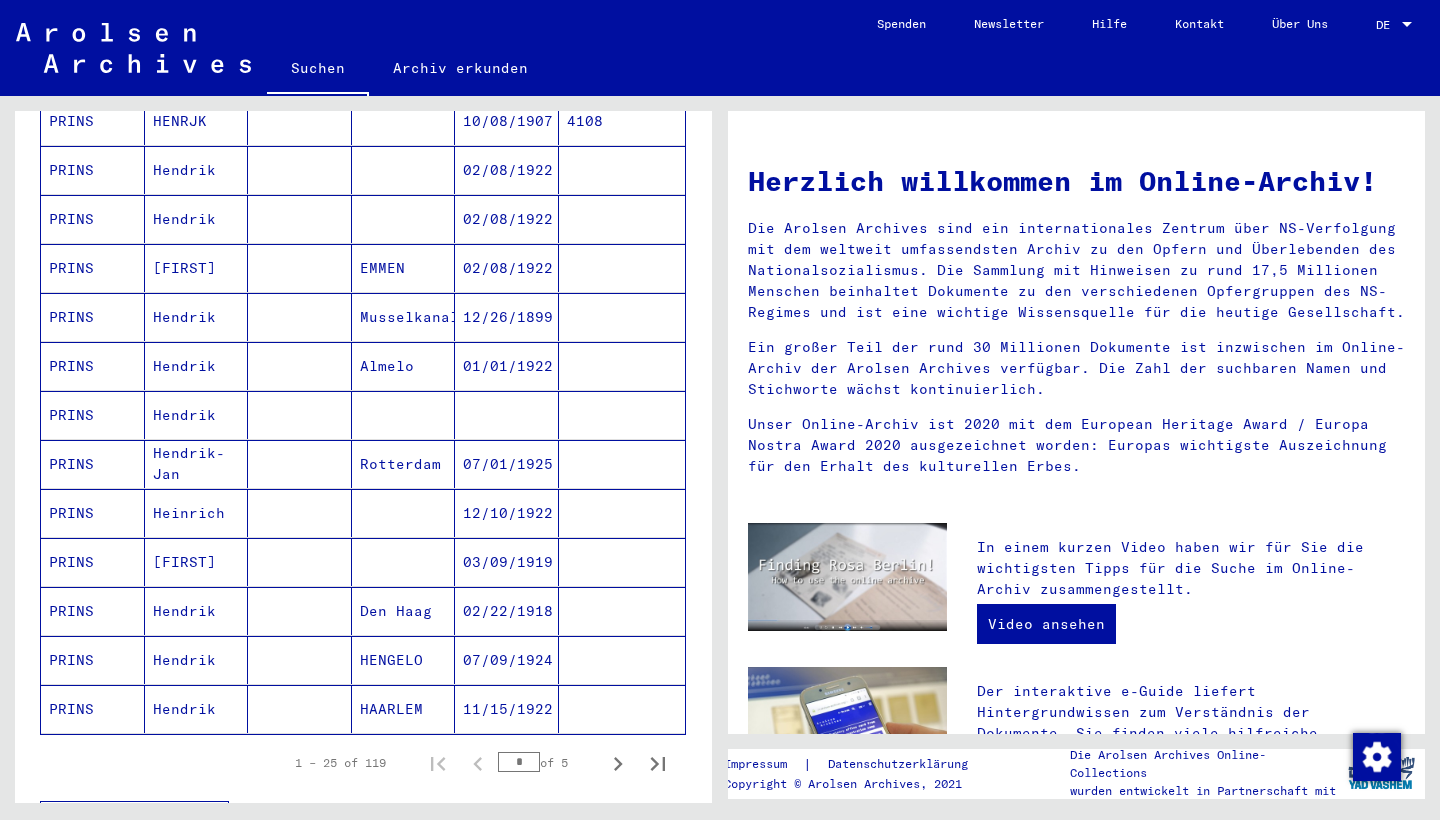 click on "02/22/1918" at bounding box center [507, 660] 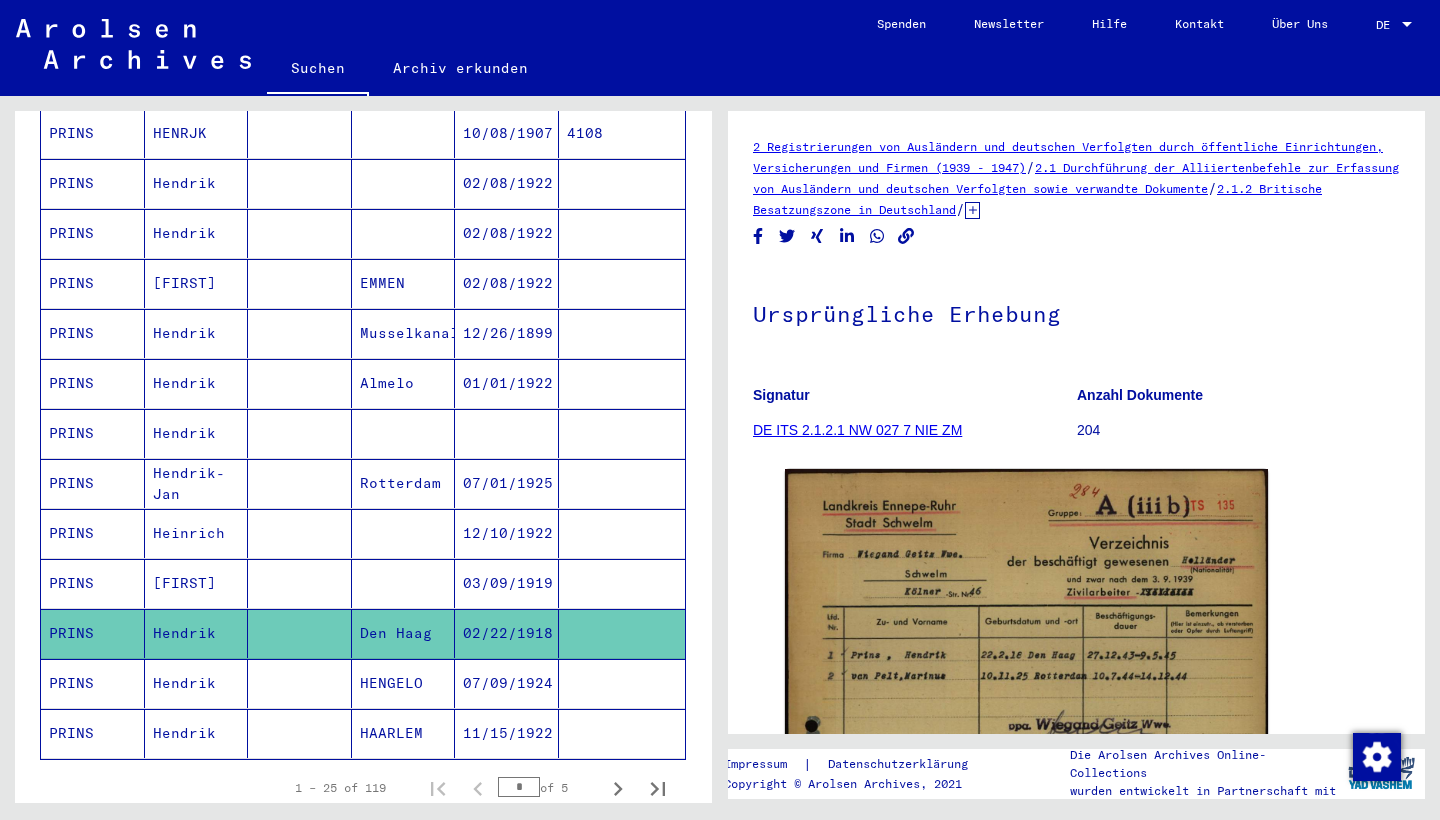 scroll, scrollTop: 0, scrollLeft: 0, axis: both 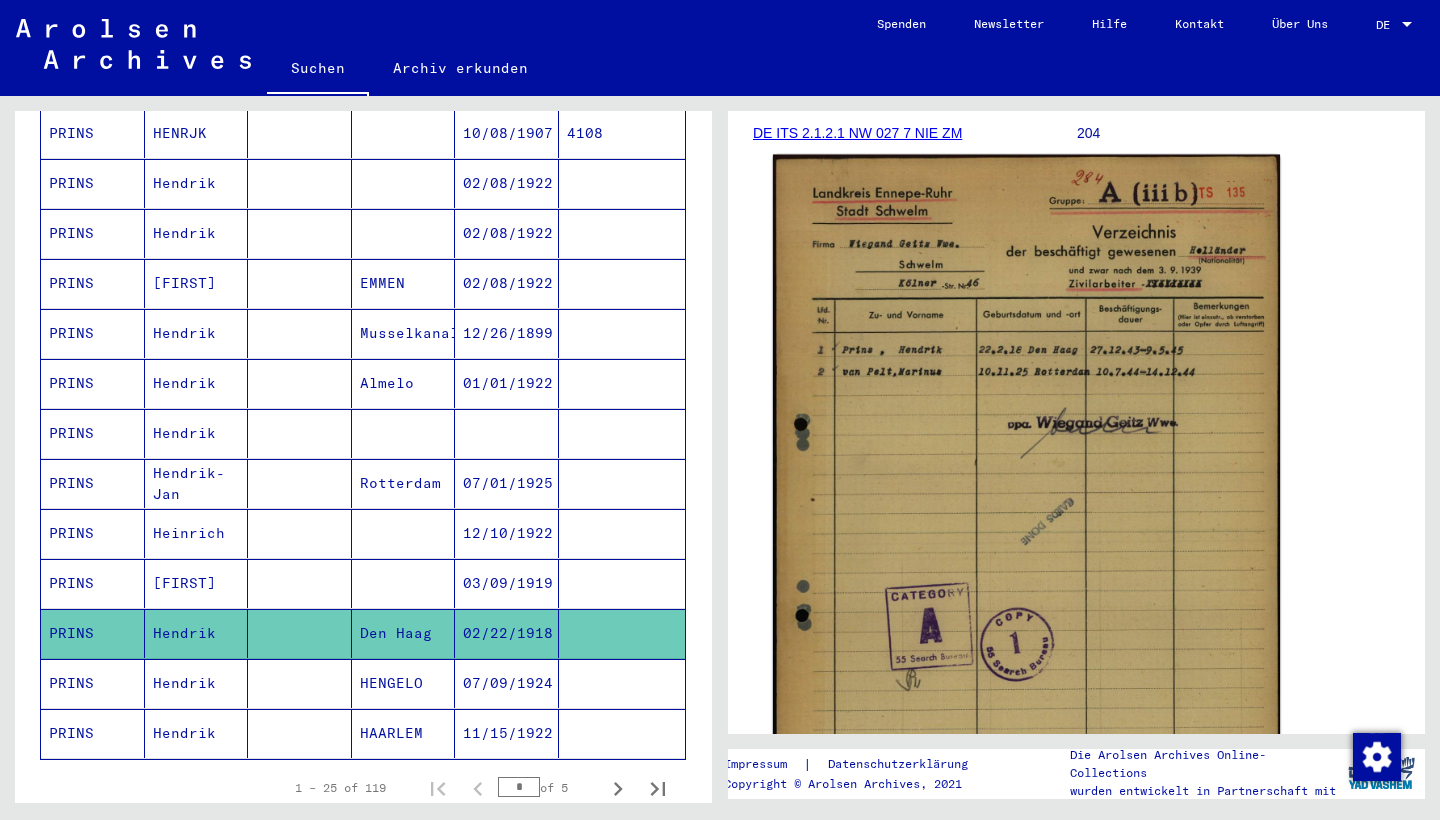 click 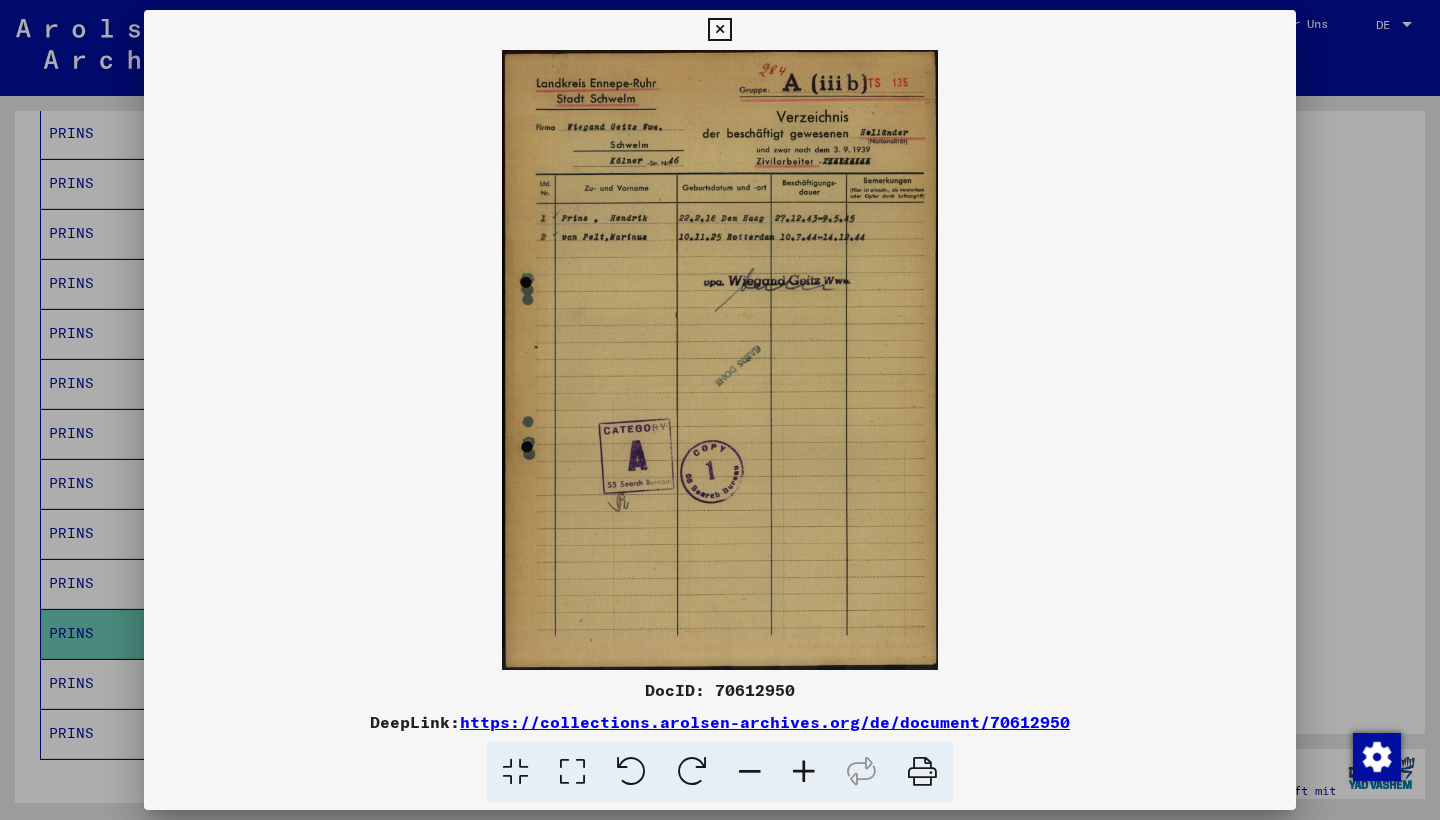 click at bounding box center (804, 772) 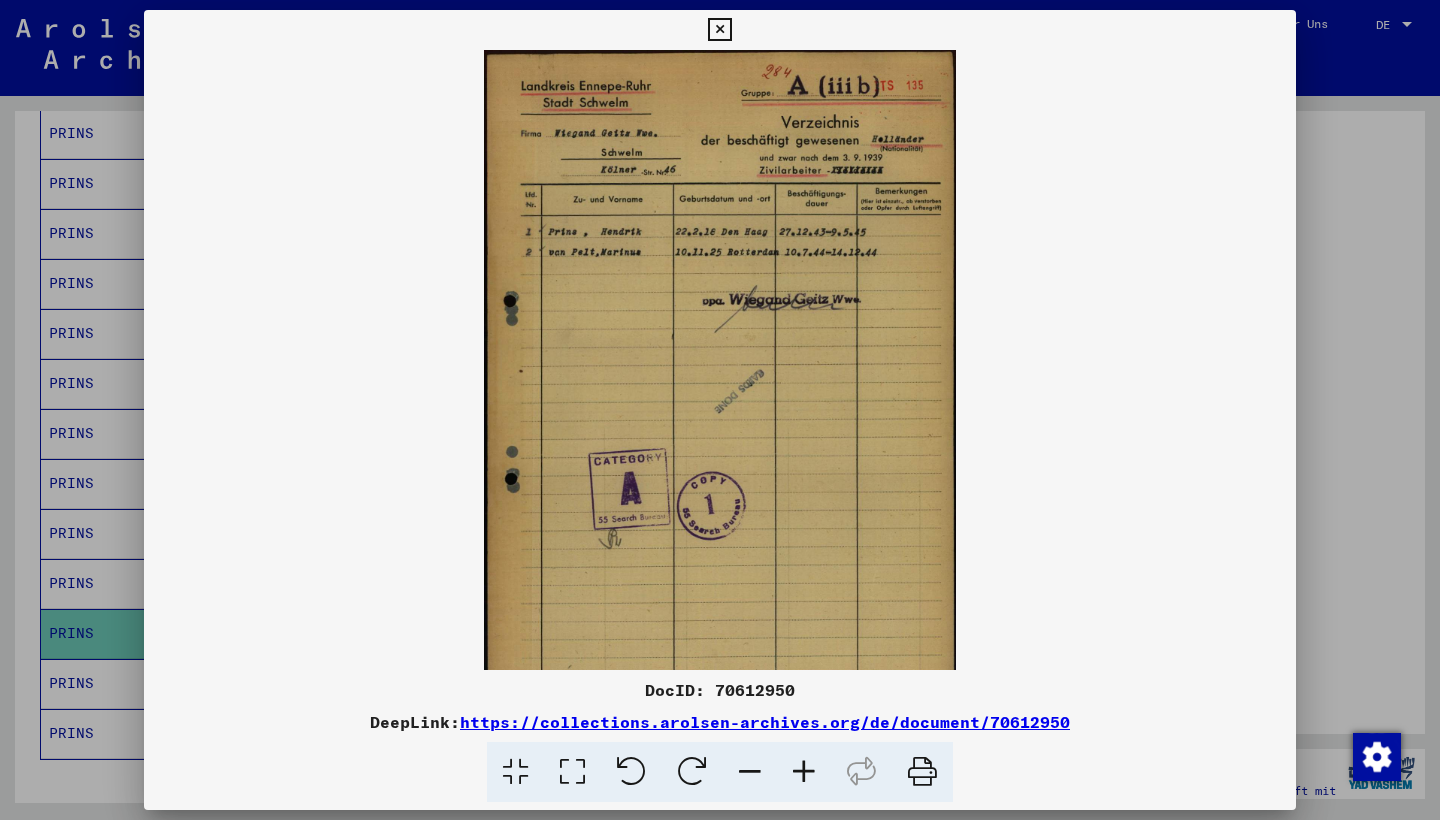 click at bounding box center [804, 772] 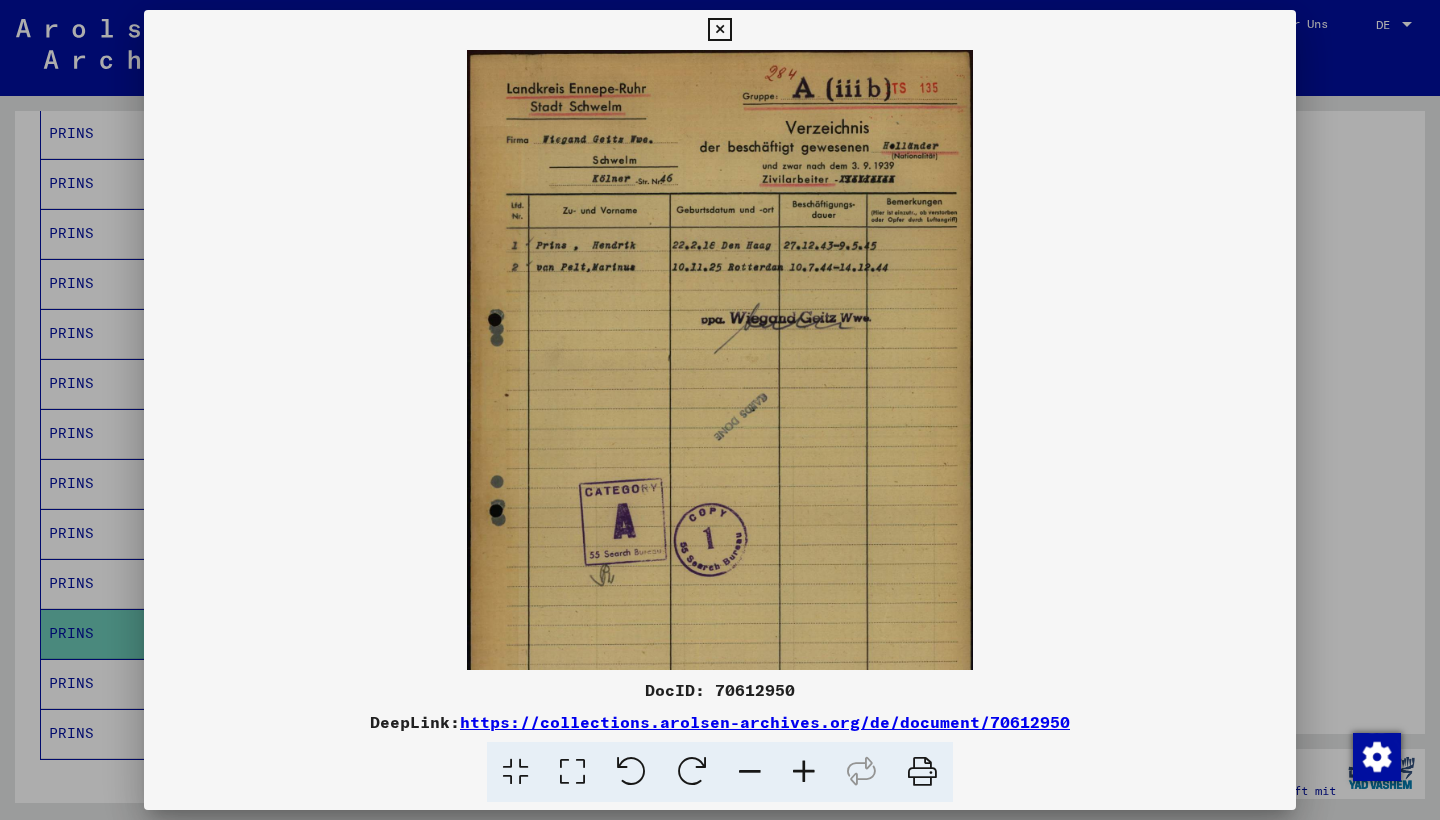 click at bounding box center (804, 772) 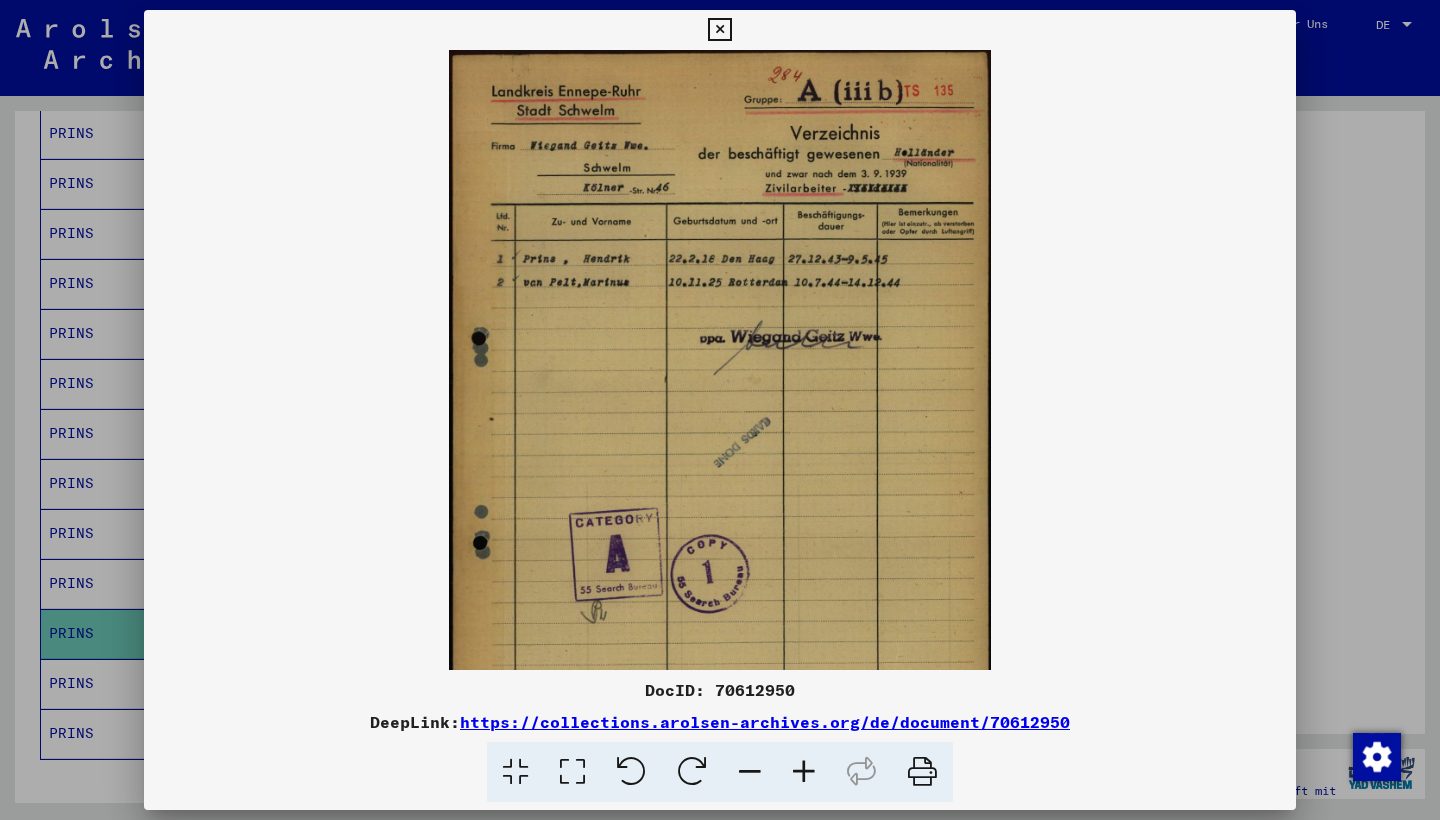 click at bounding box center (804, 772) 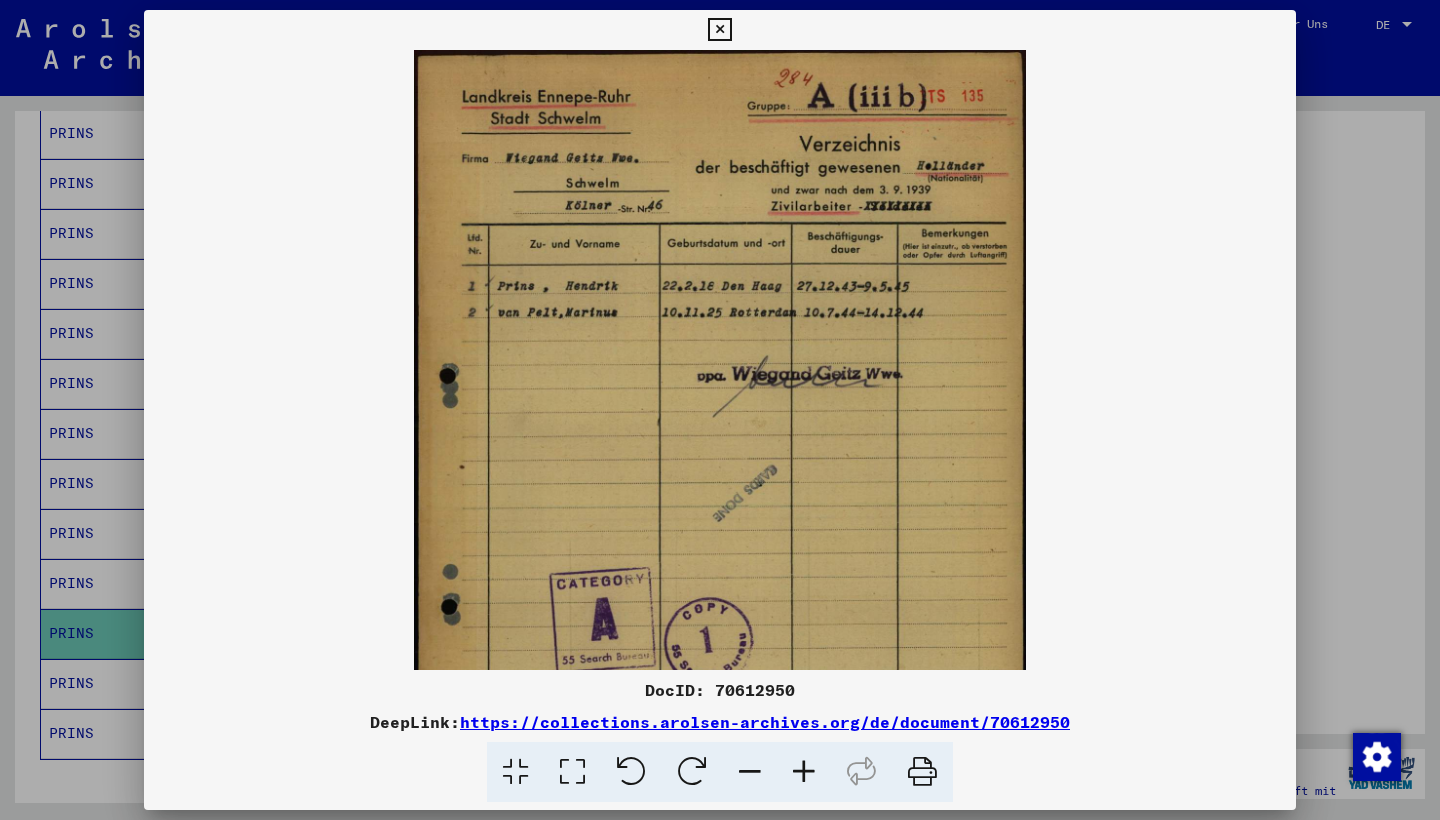 click at bounding box center (804, 772) 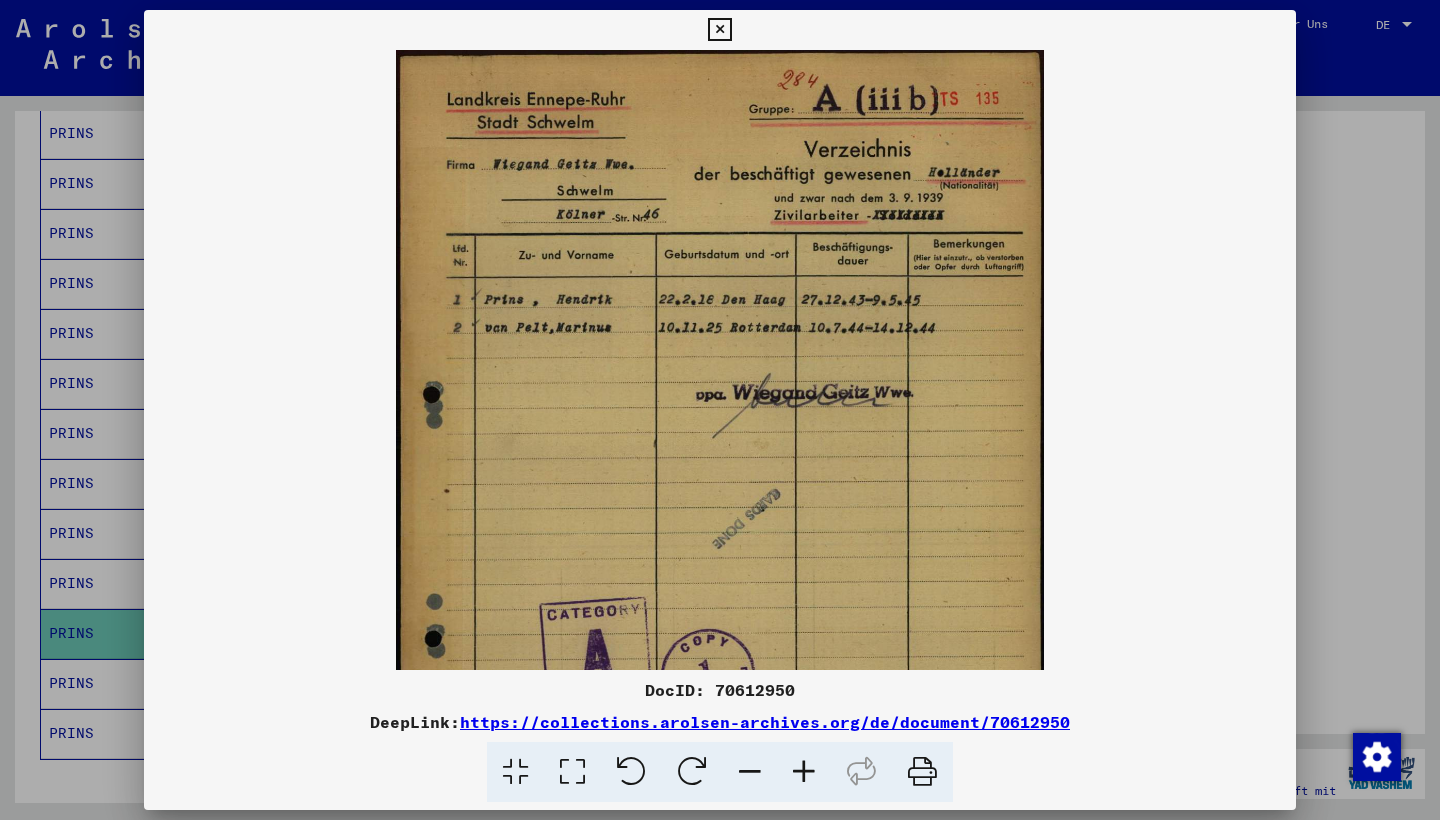 click at bounding box center (804, 772) 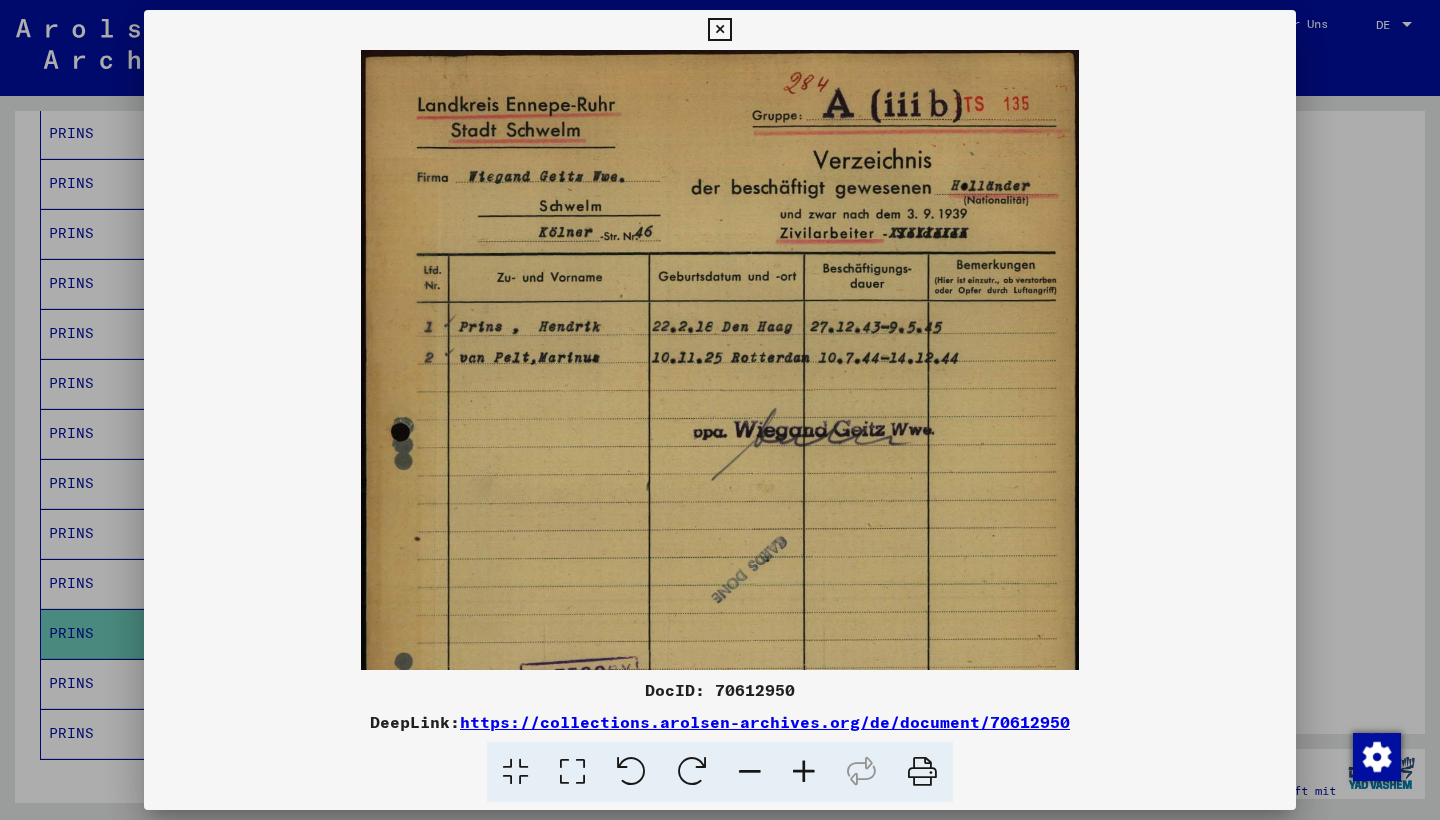 click at bounding box center (804, 772) 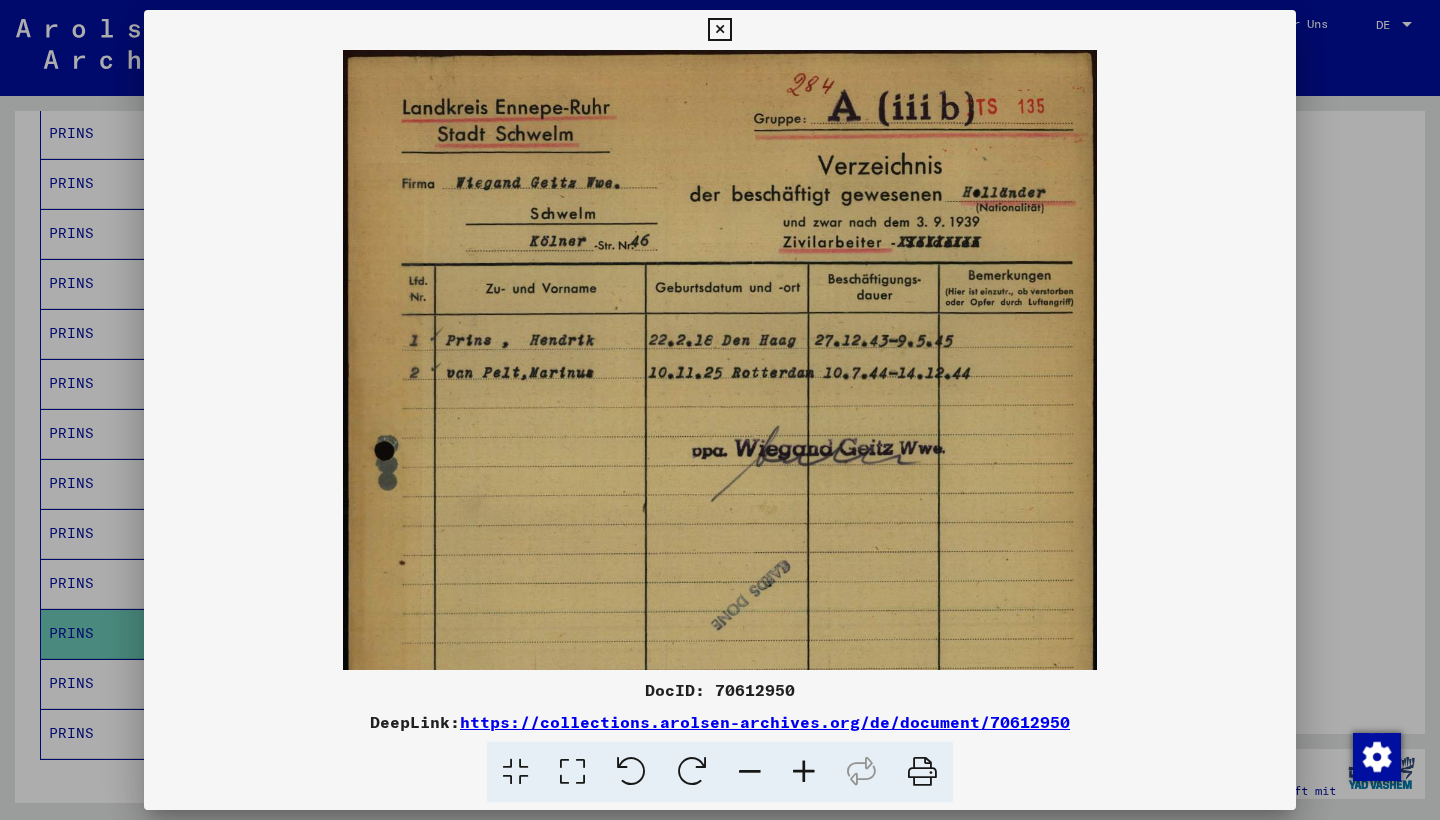 click at bounding box center (804, 772) 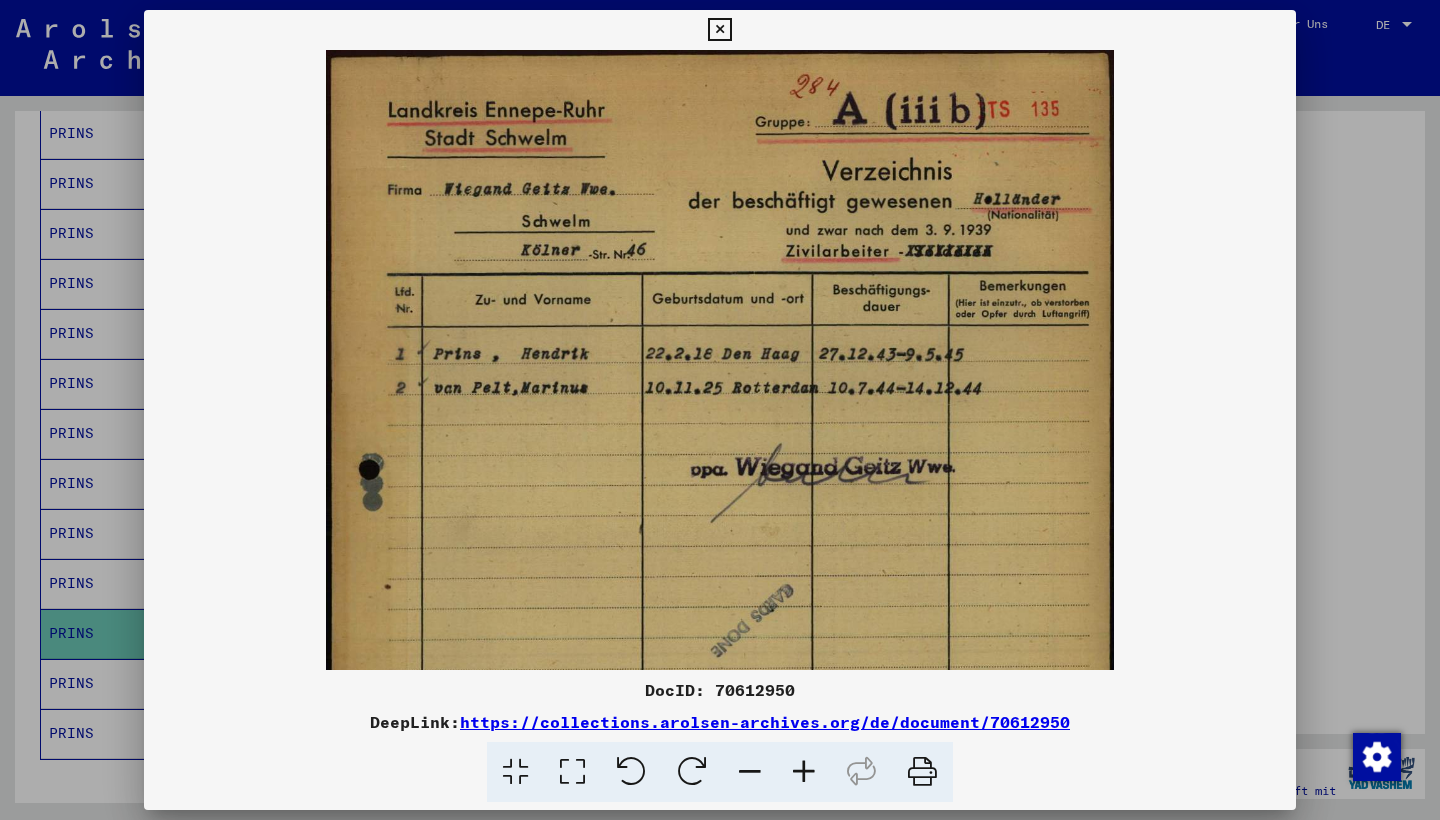 click at bounding box center [804, 772] 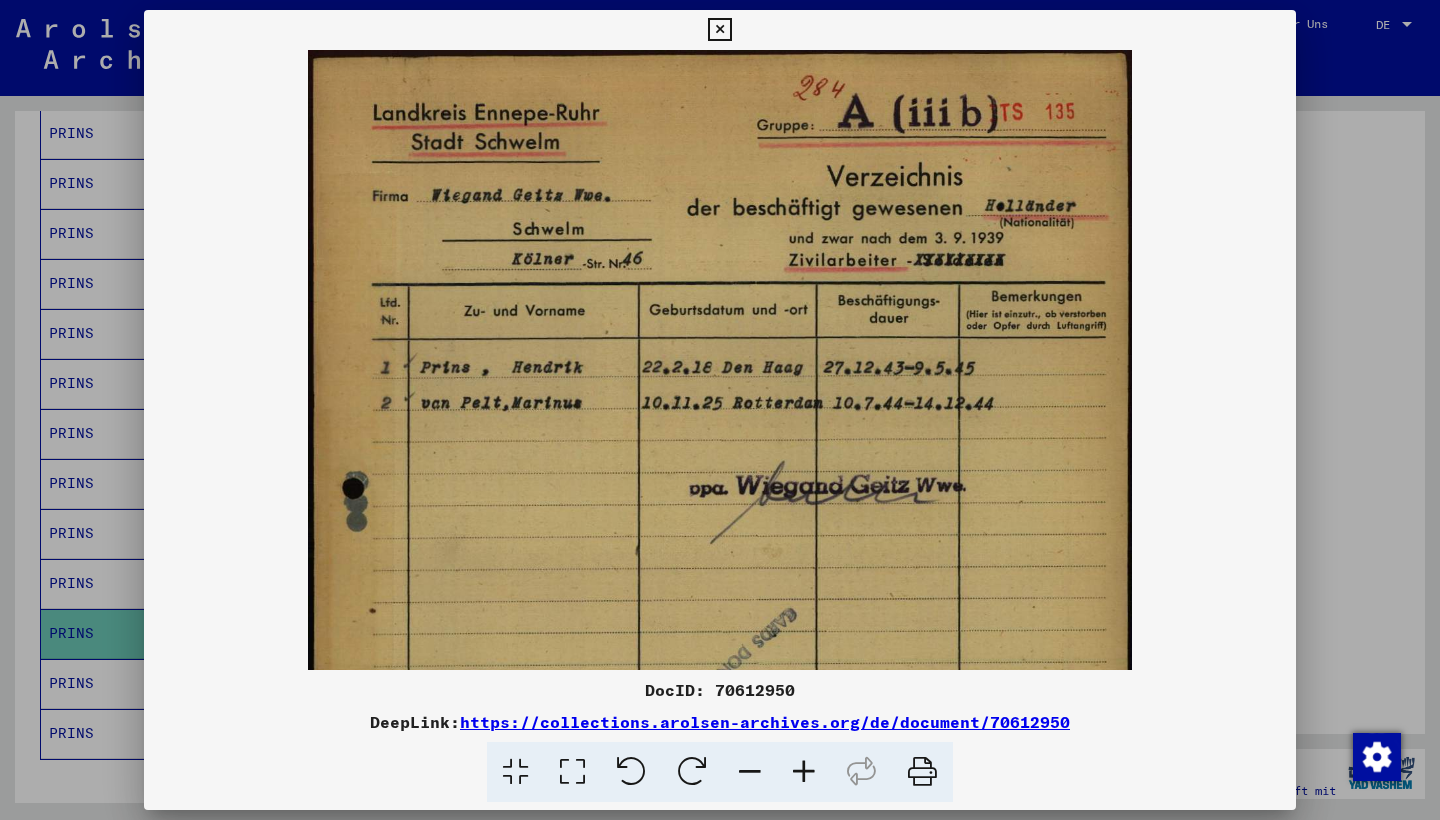 click at bounding box center (804, 772) 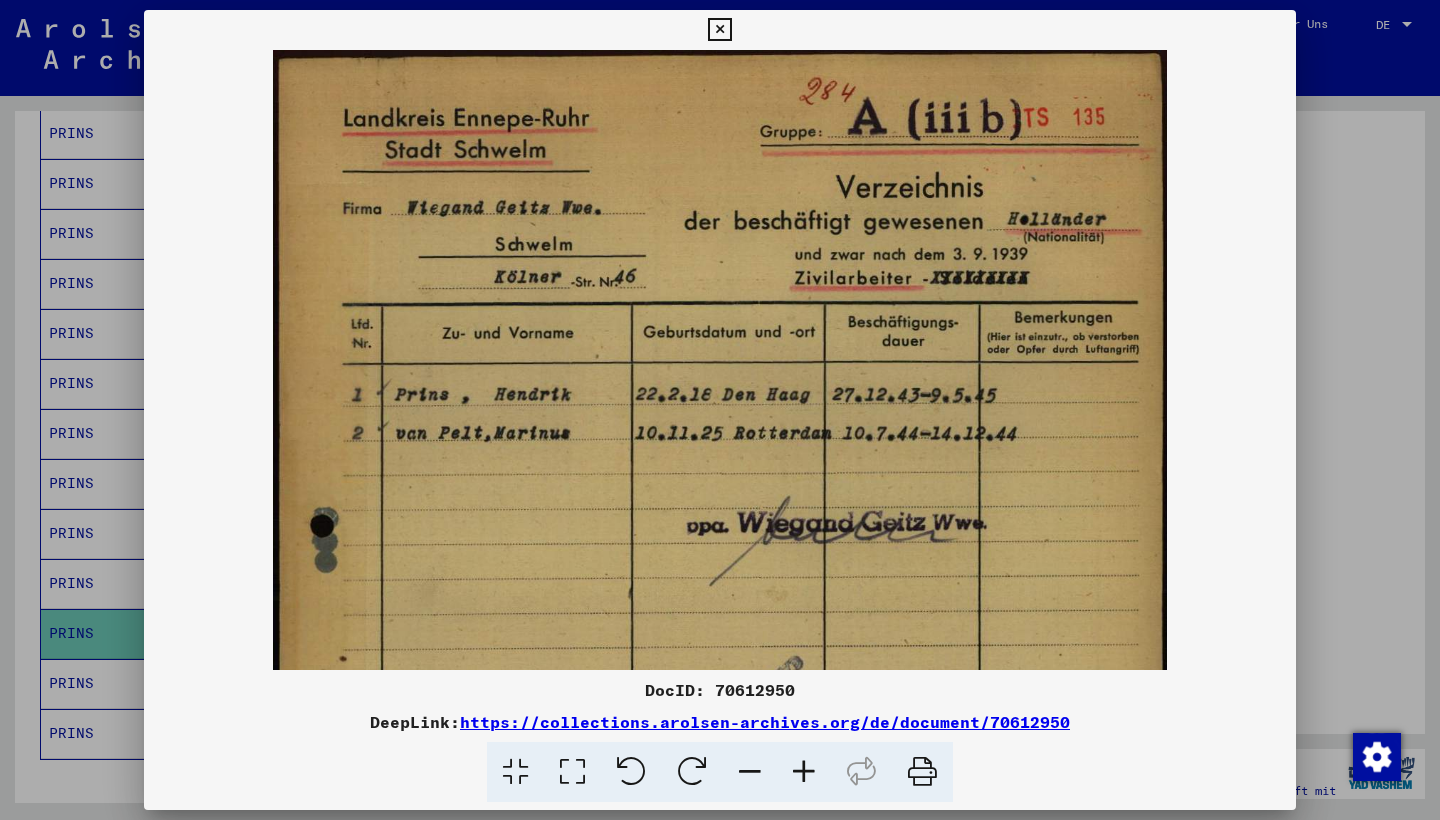 click at bounding box center (804, 772) 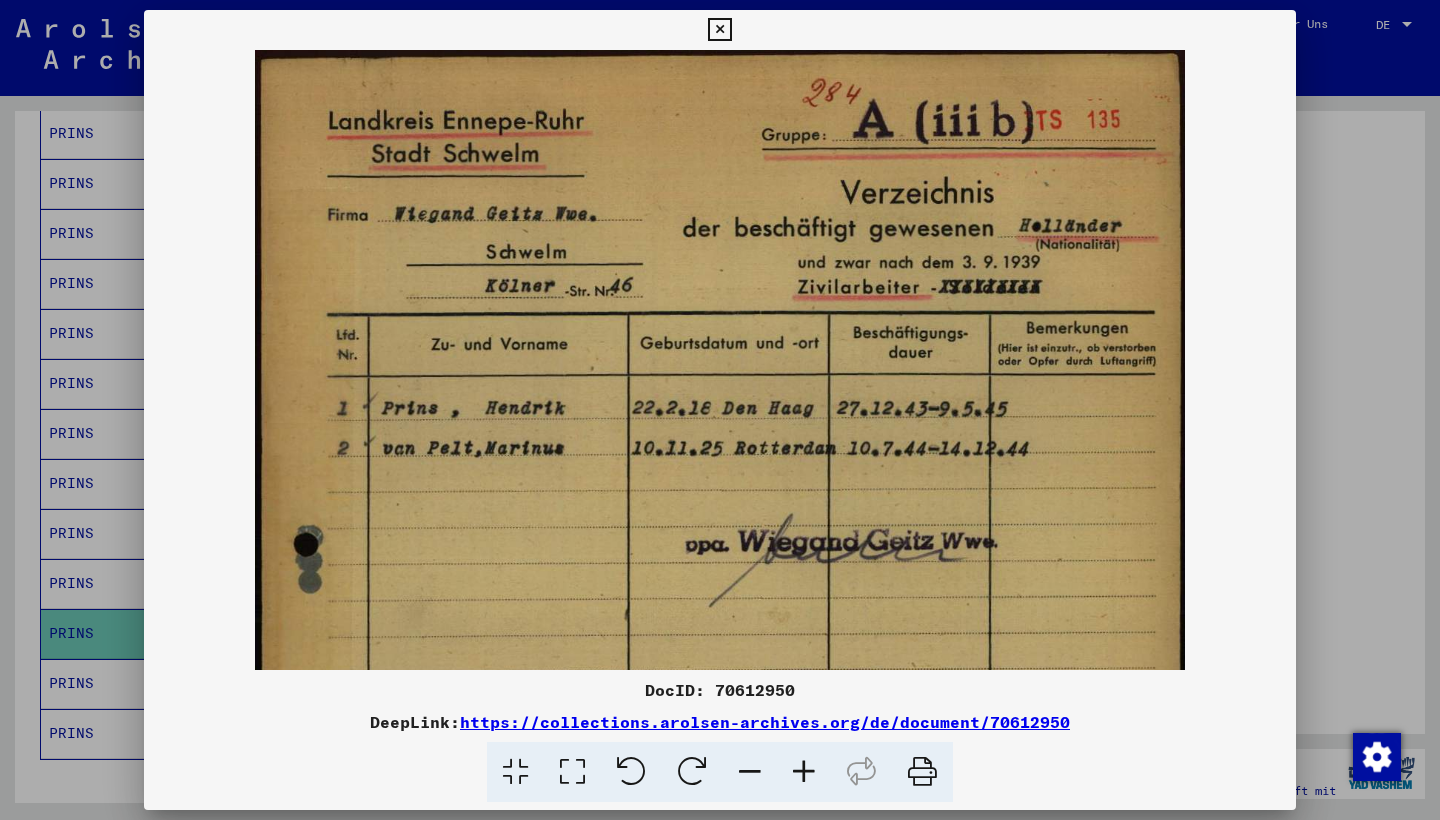 click at bounding box center (804, 772) 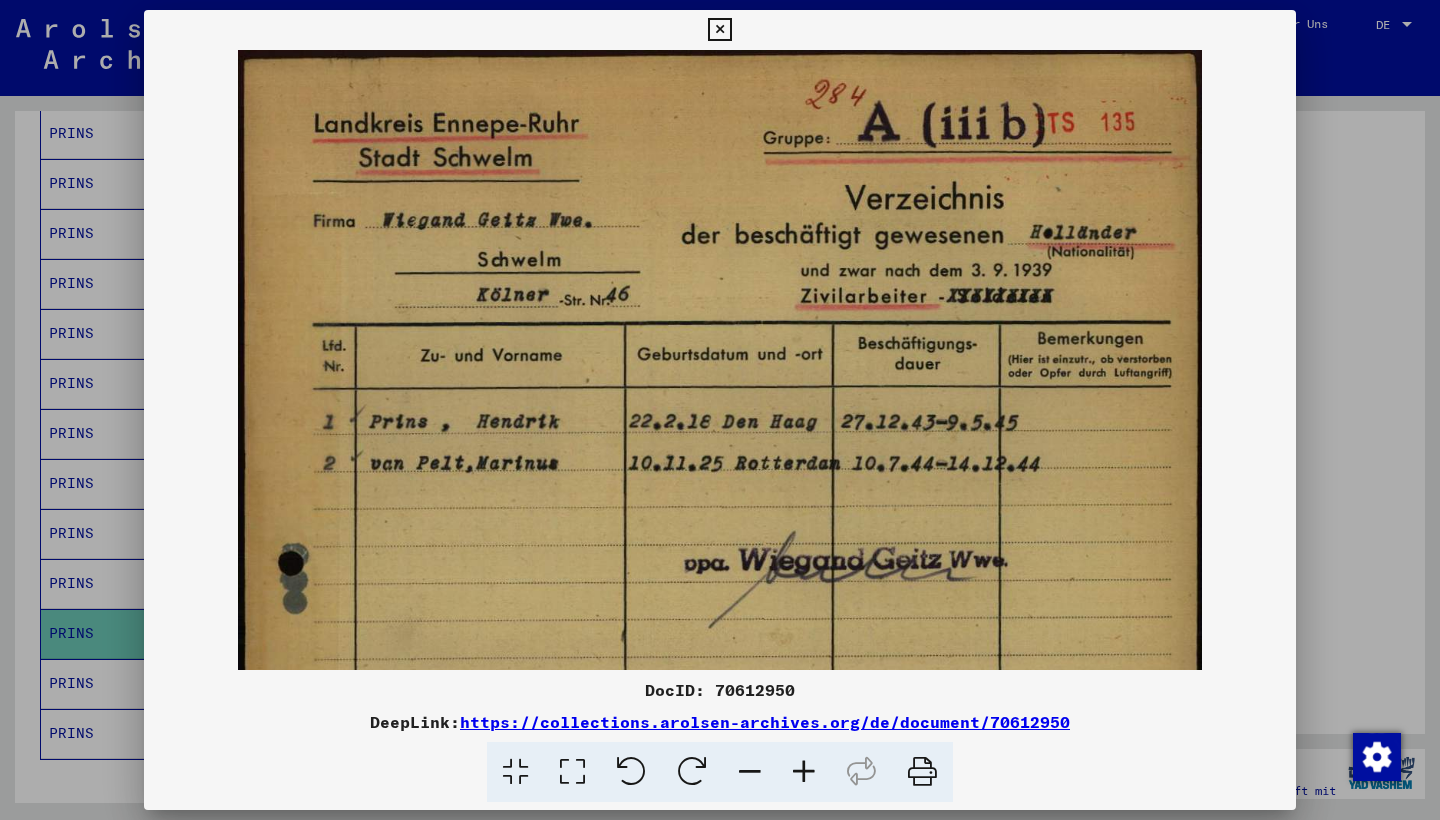 click at bounding box center [719, 30] 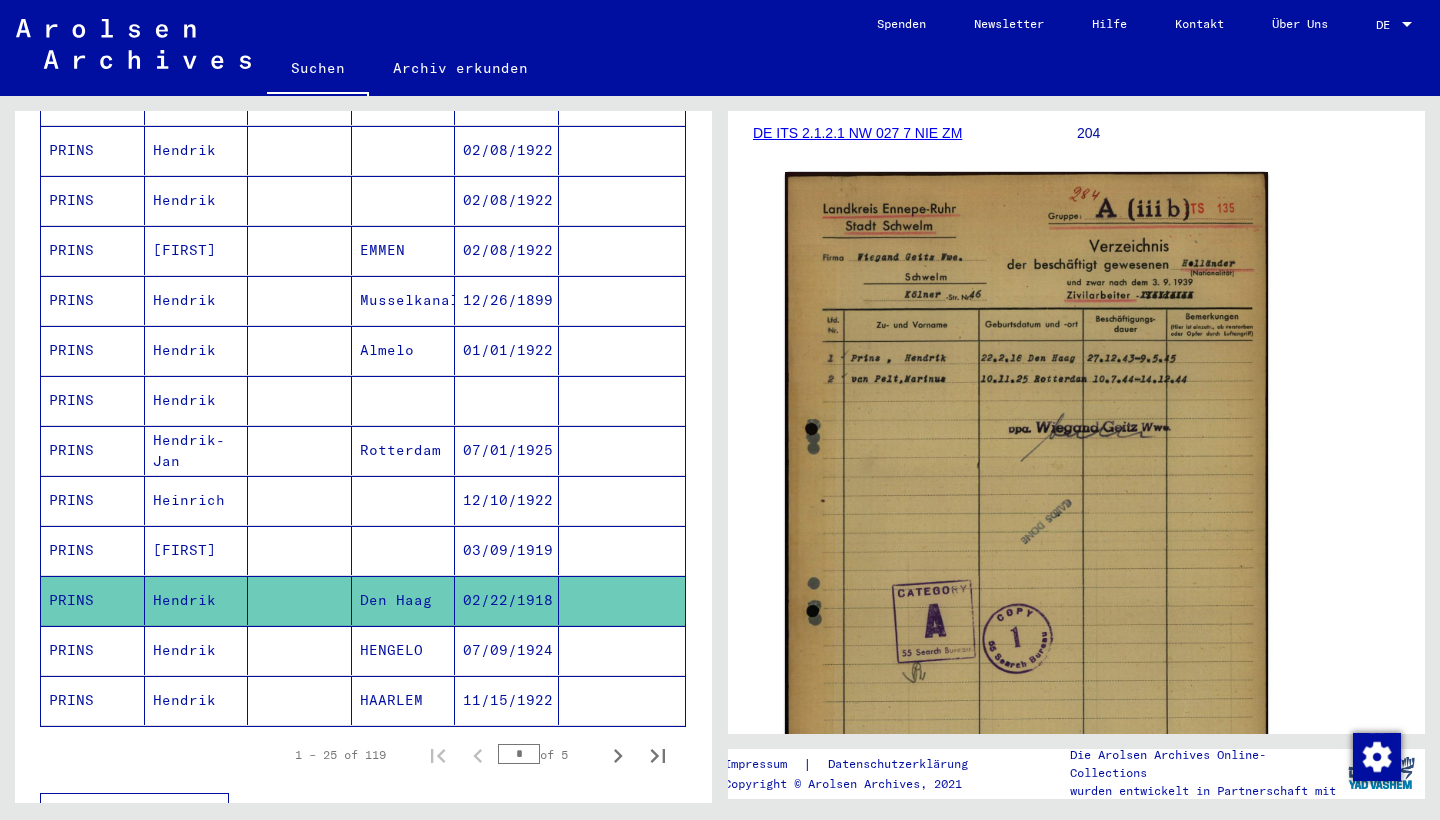 scroll, scrollTop: 973, scrollLeft: 0, axis: vertical 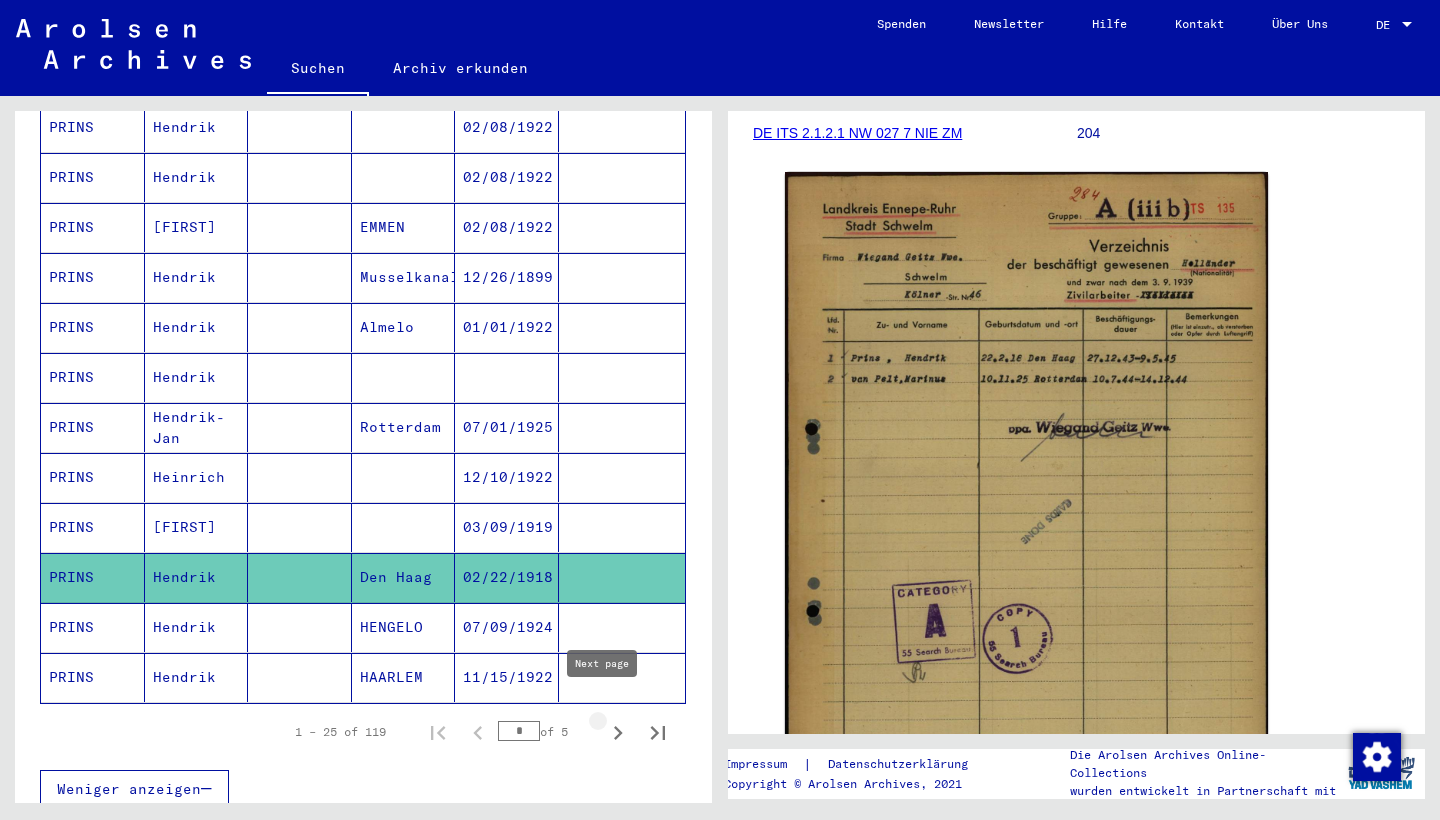 click 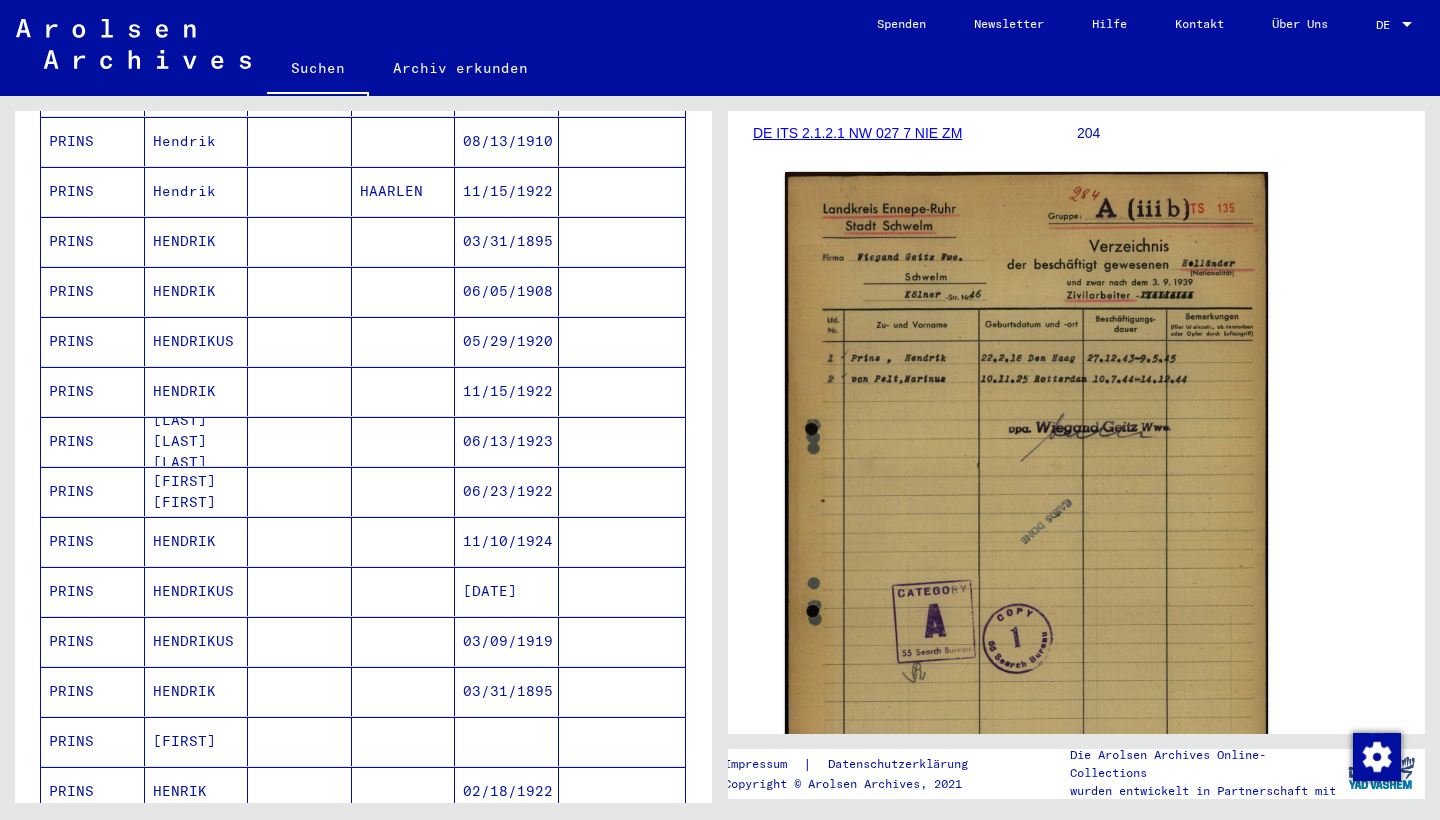 scroll, scrollTop: 805, scrollLeft: 0, axis: vertical 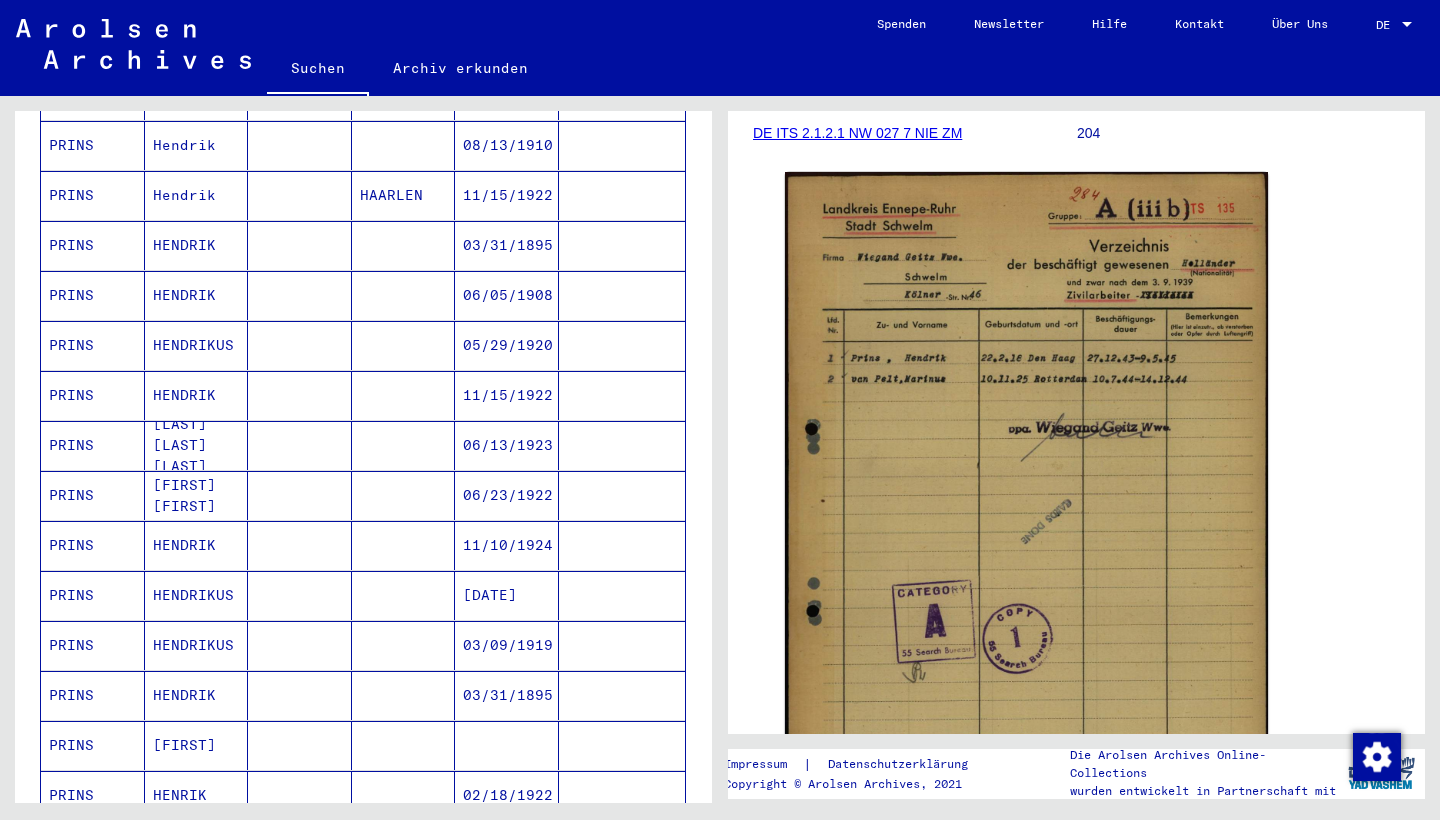 click on "HENDRIK" at bounding box center (197, 295) 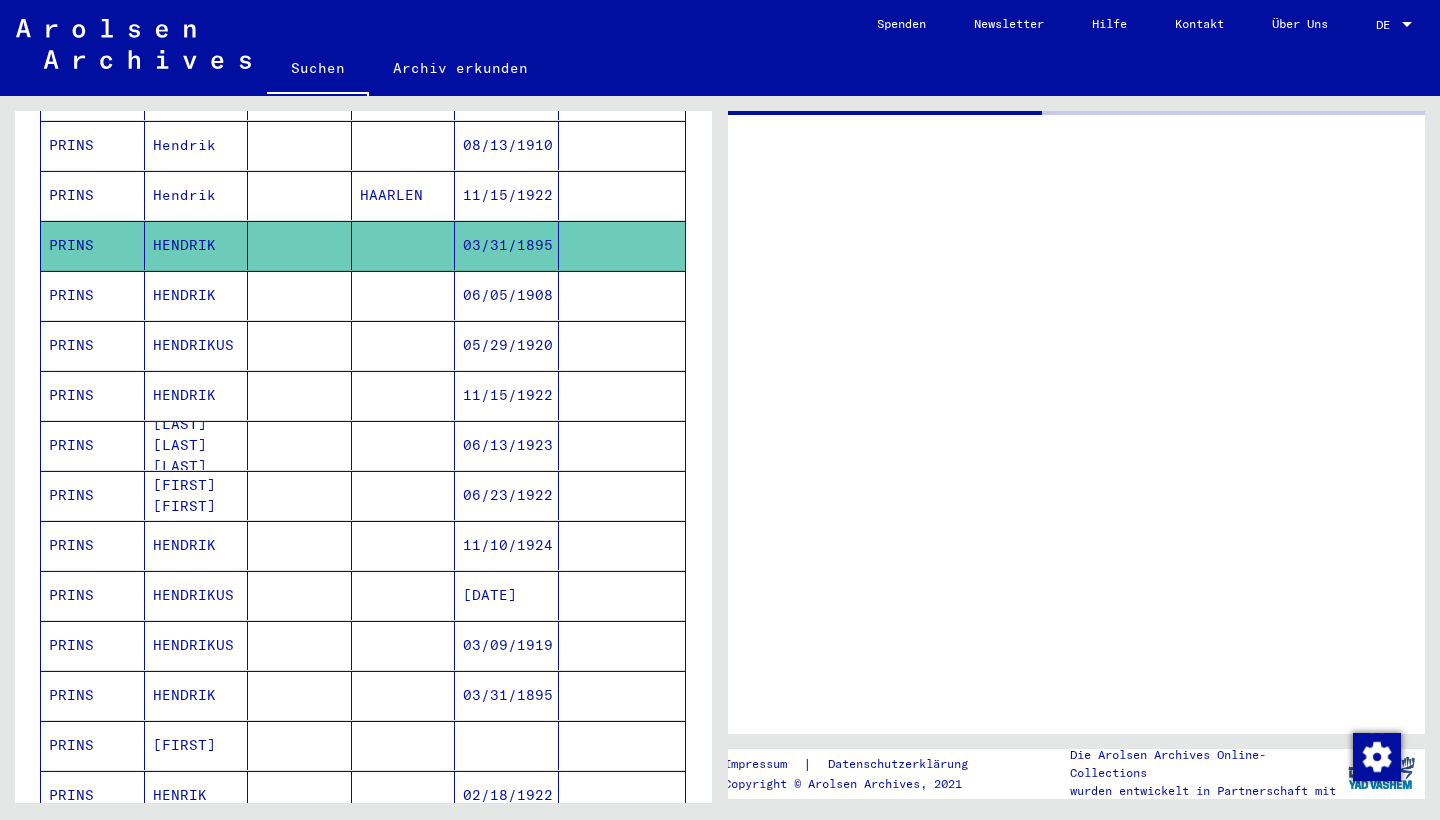 scroll, scrollTop: 0, scrollLeft: 0, axis: both 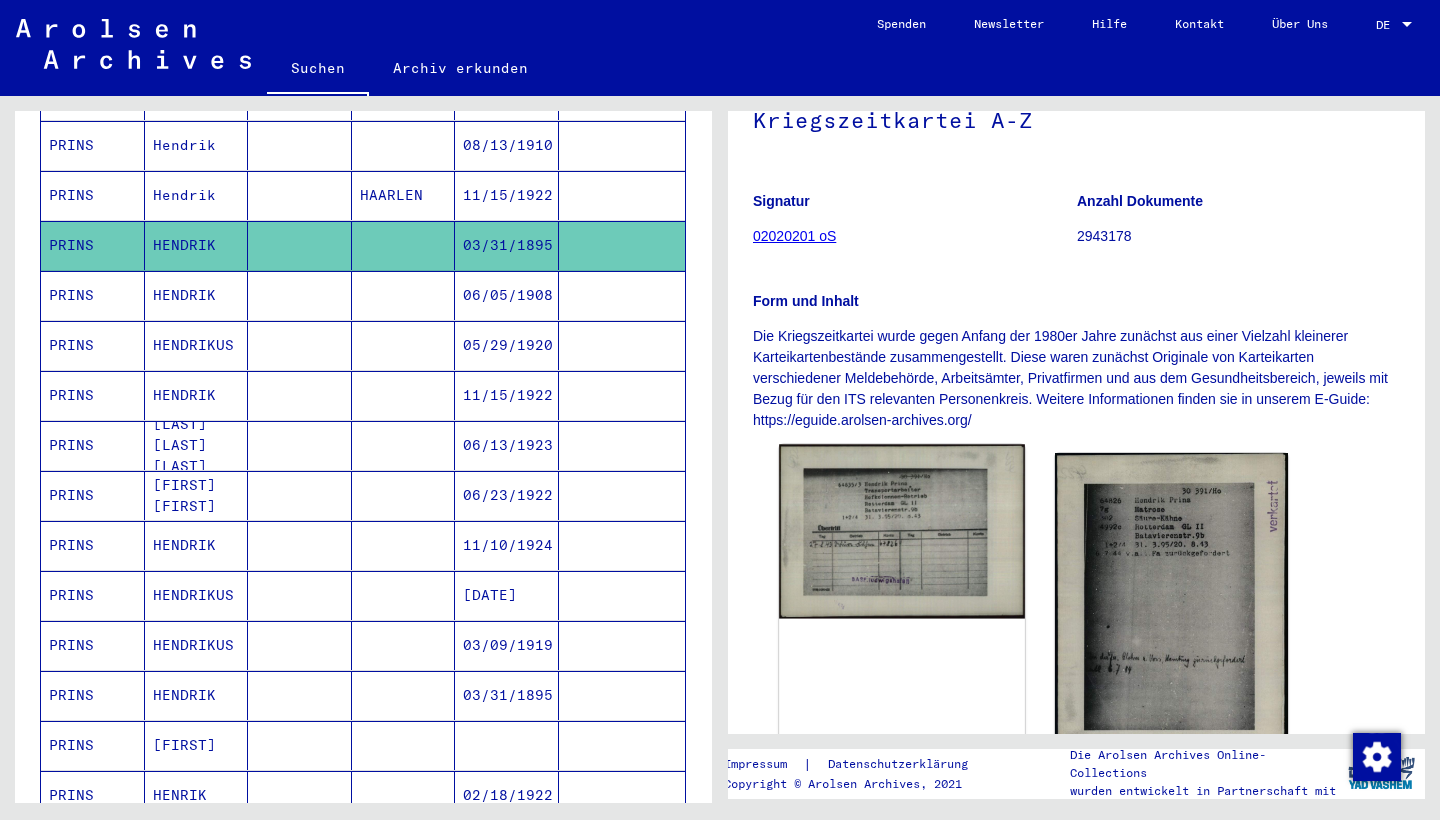 click 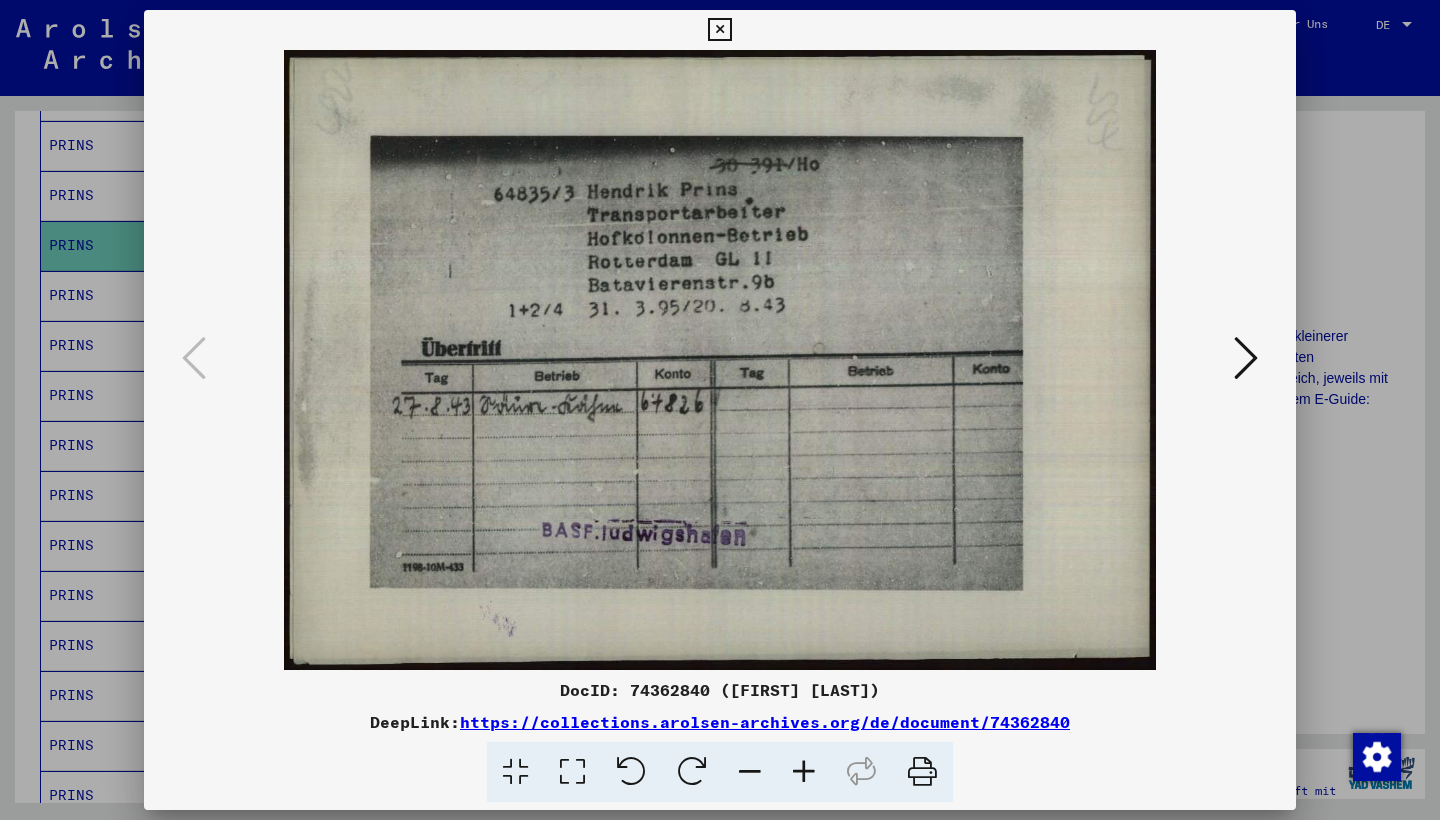 click at bounding box center [719, 30] 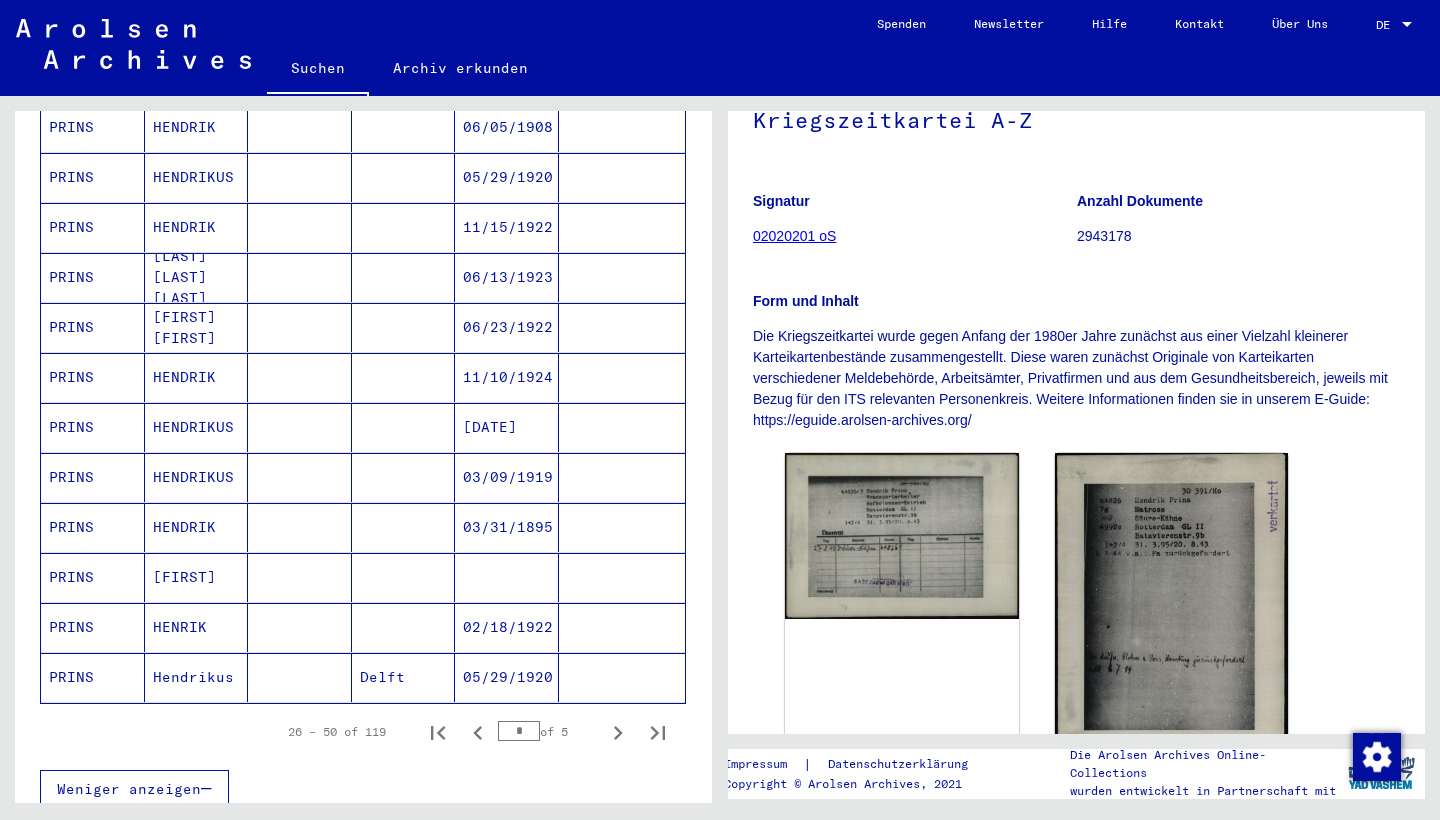 scroll, scrollTop: 959, scrollLeft: 0, axis: vertical 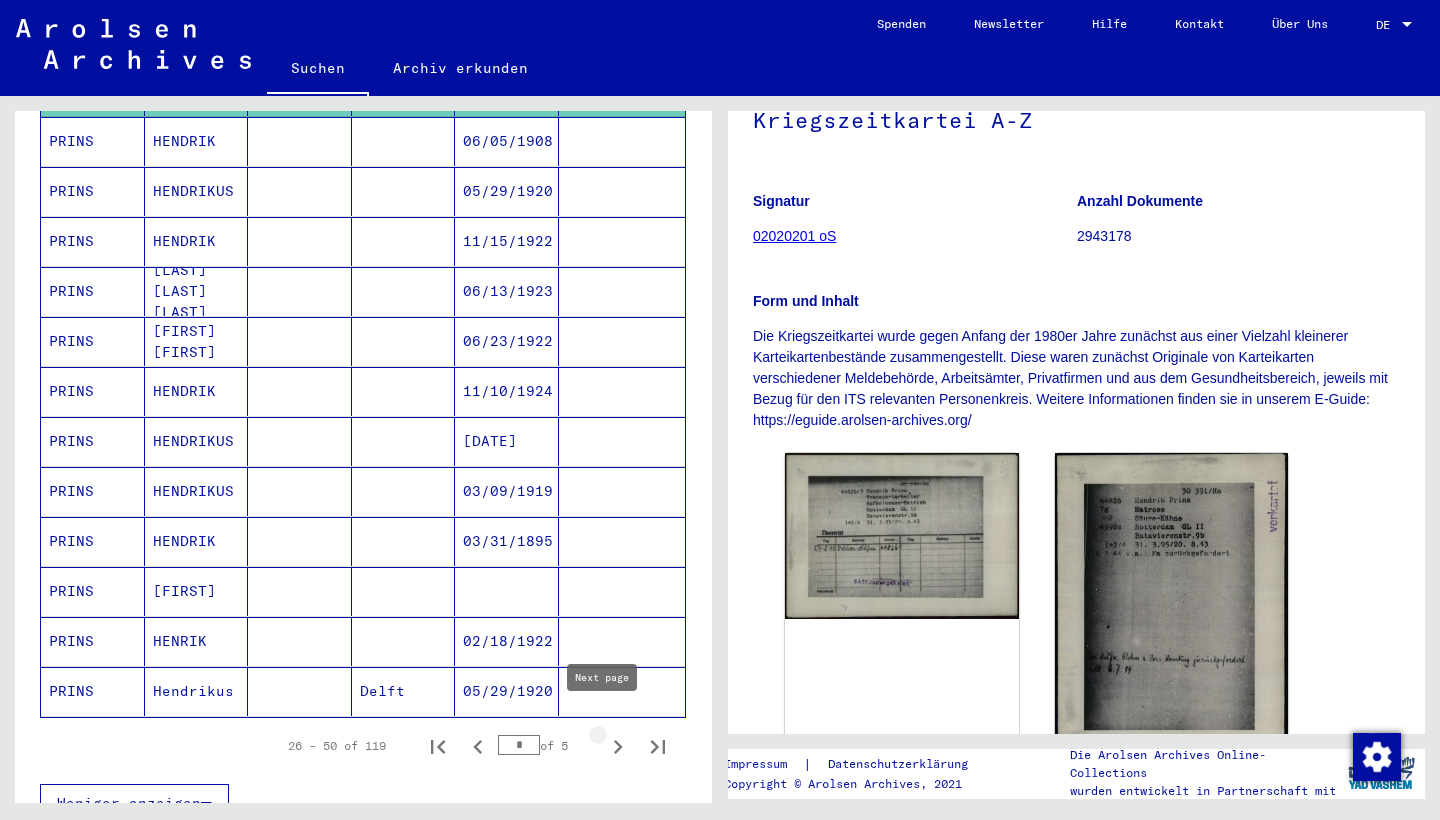 click 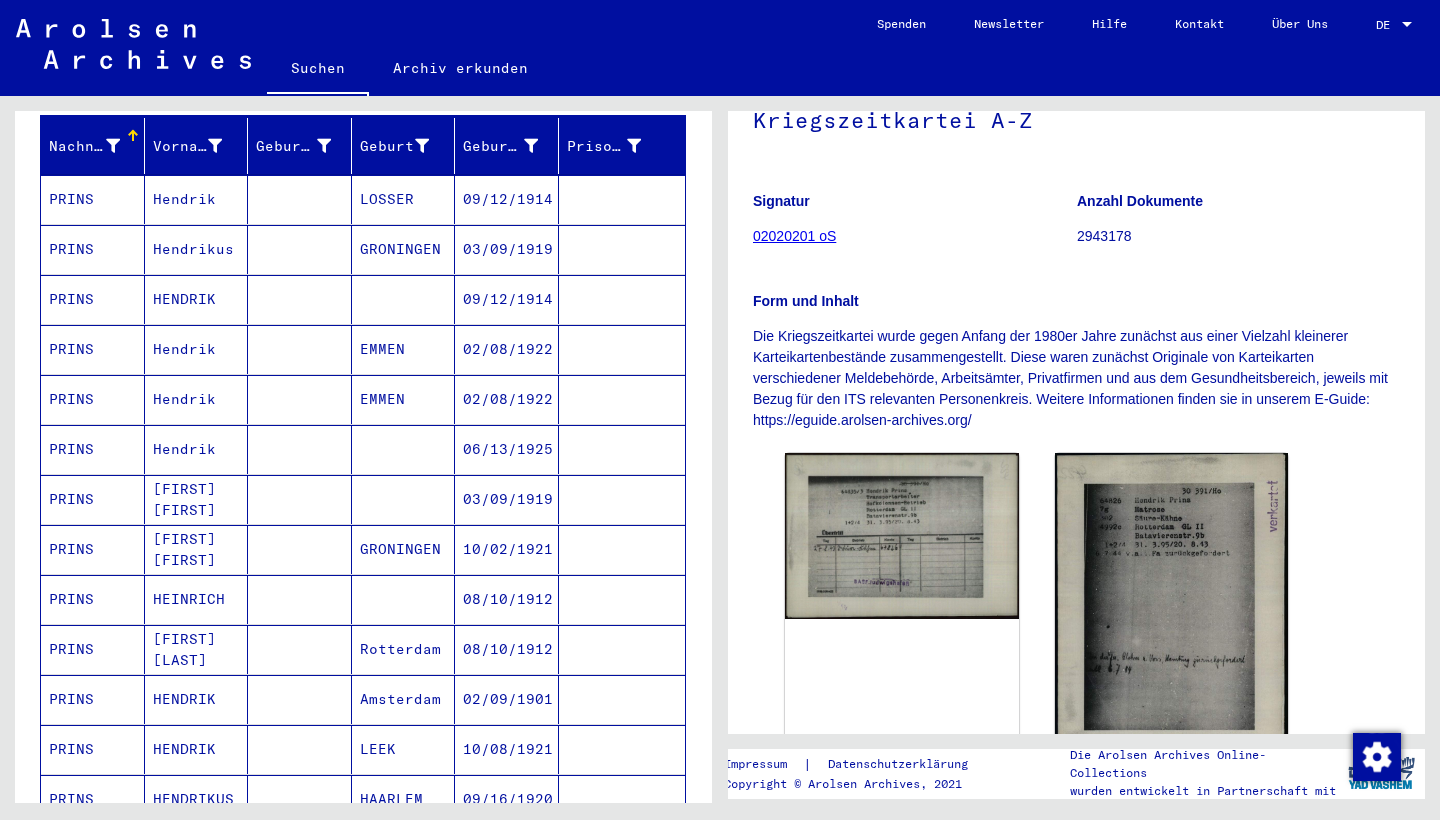 scroll, scrollTop: 255, scrollLeft: 0, axis: vertical 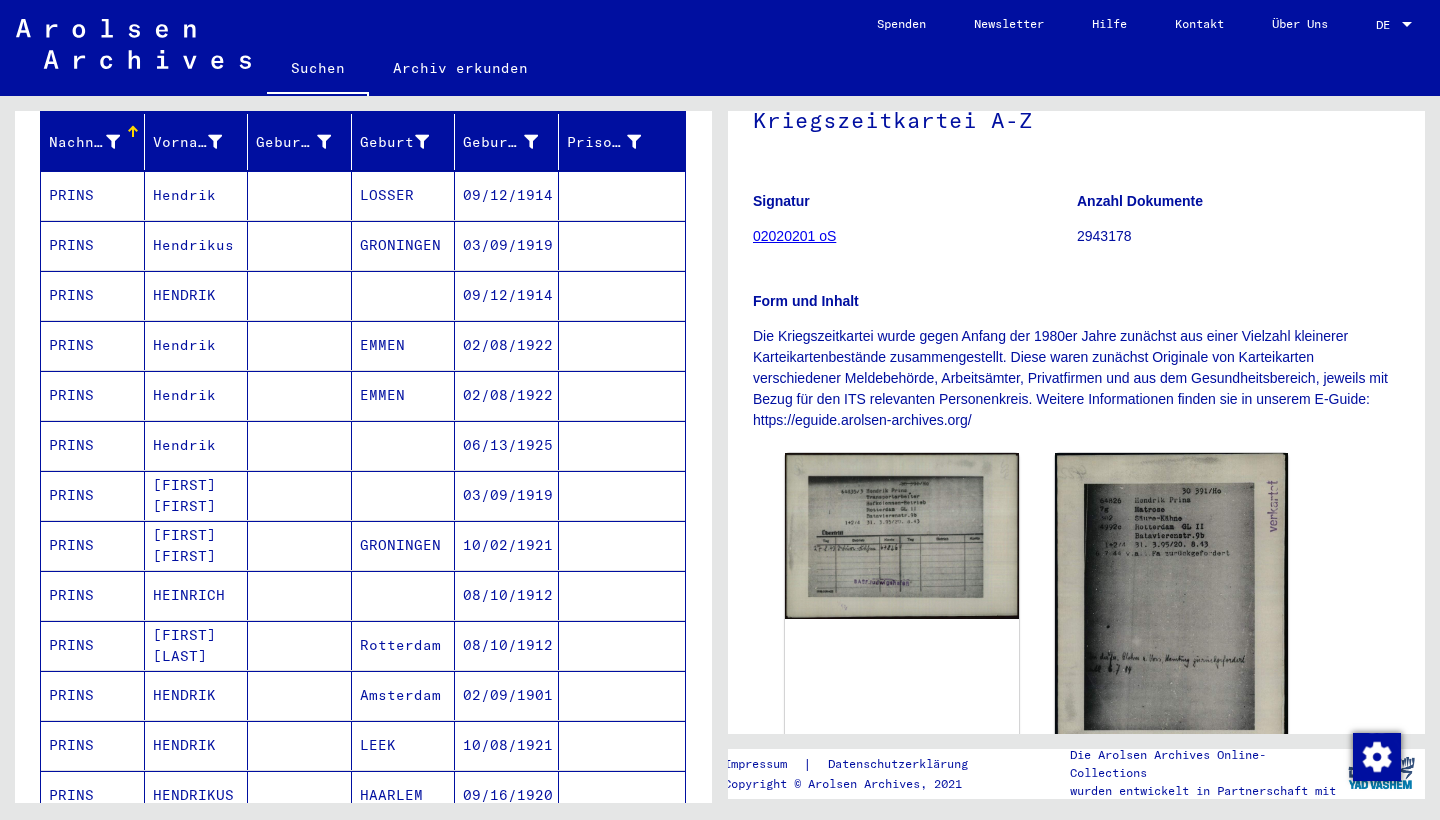 click on "HENDRIK" at bounding box center [197, 745] 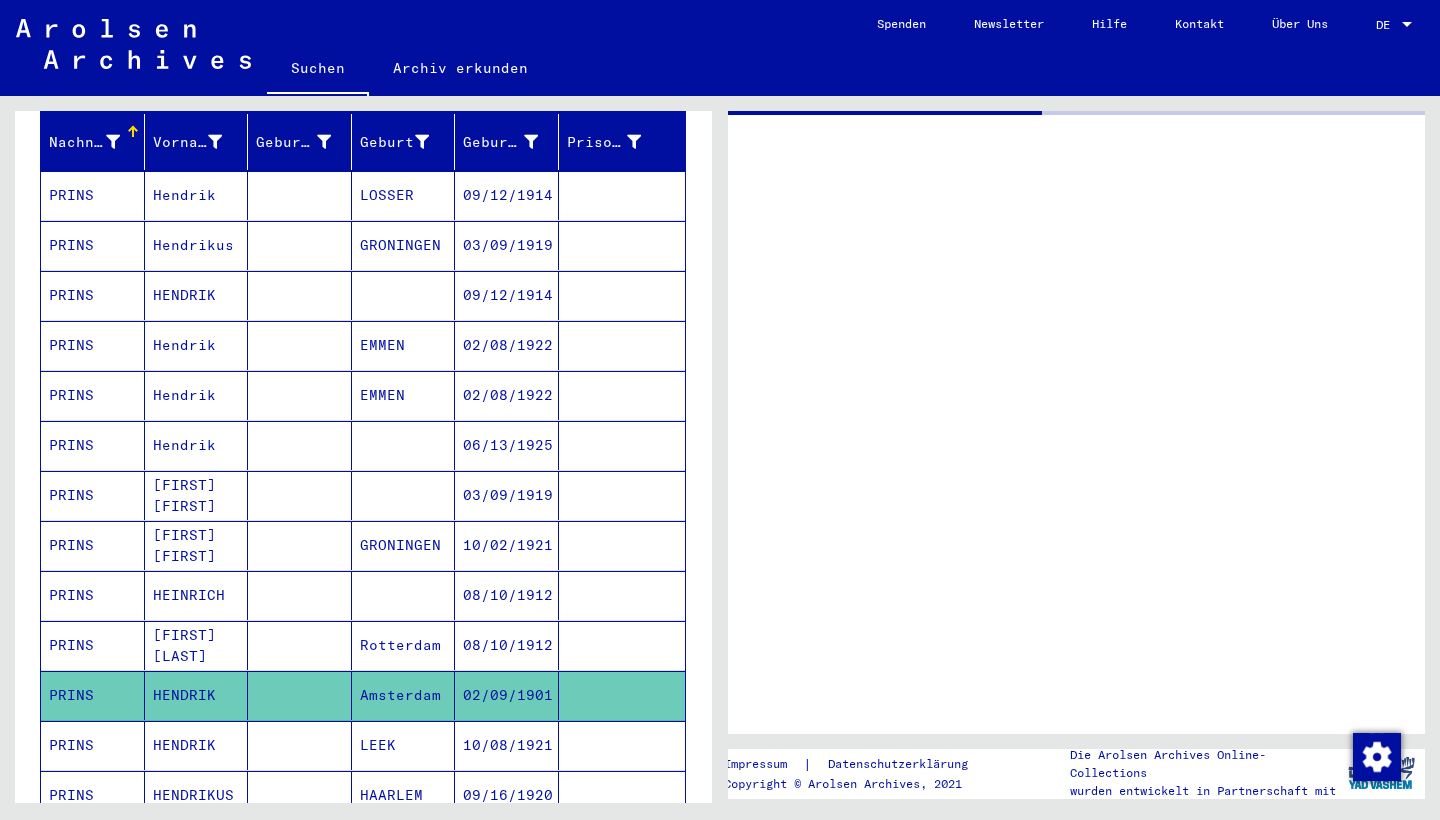 scroll, scrollTop: 0, scrollLeft: 0, axis: both 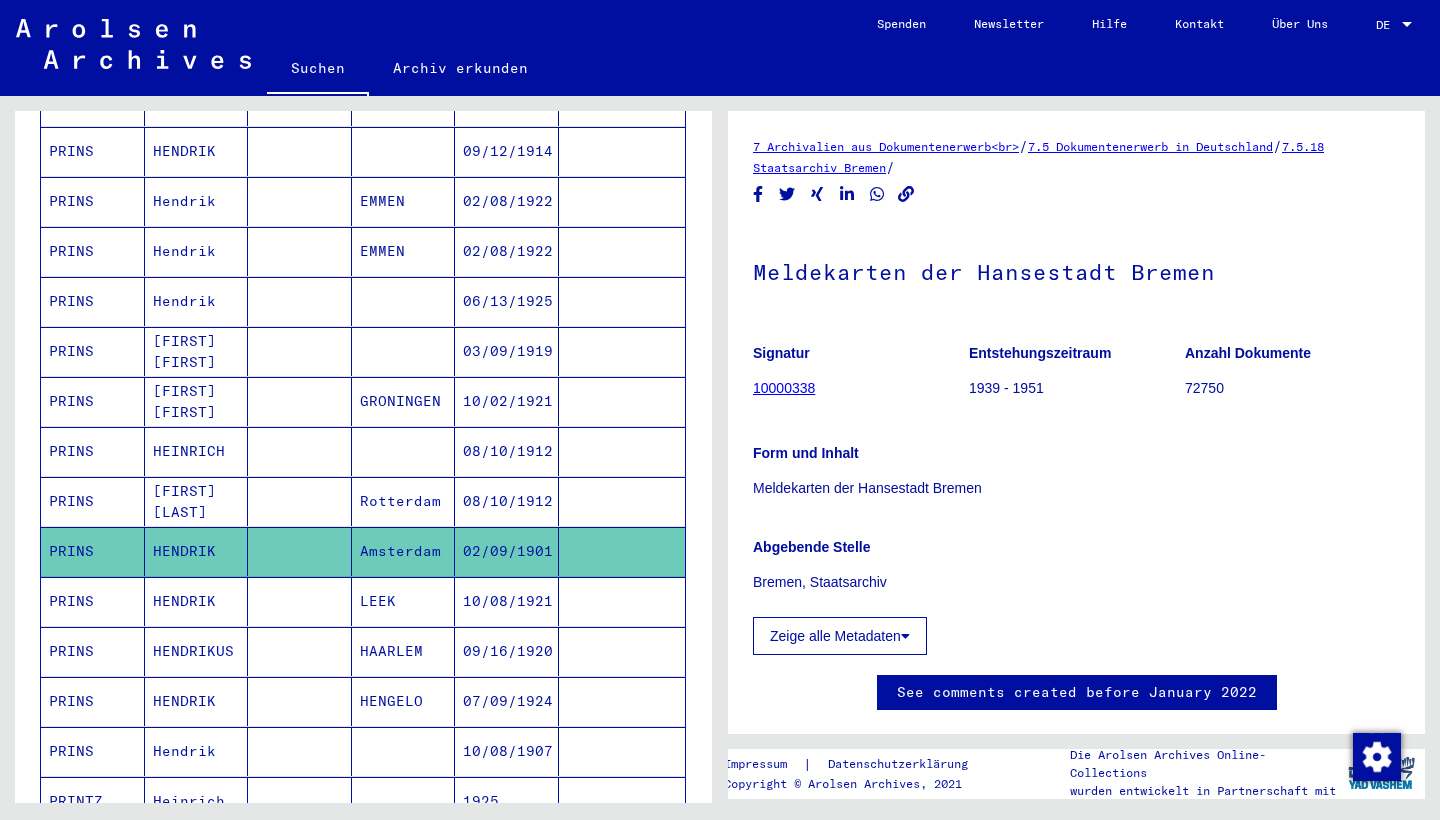 click on "HENDRIKUS" at bounding box center (197, 701) 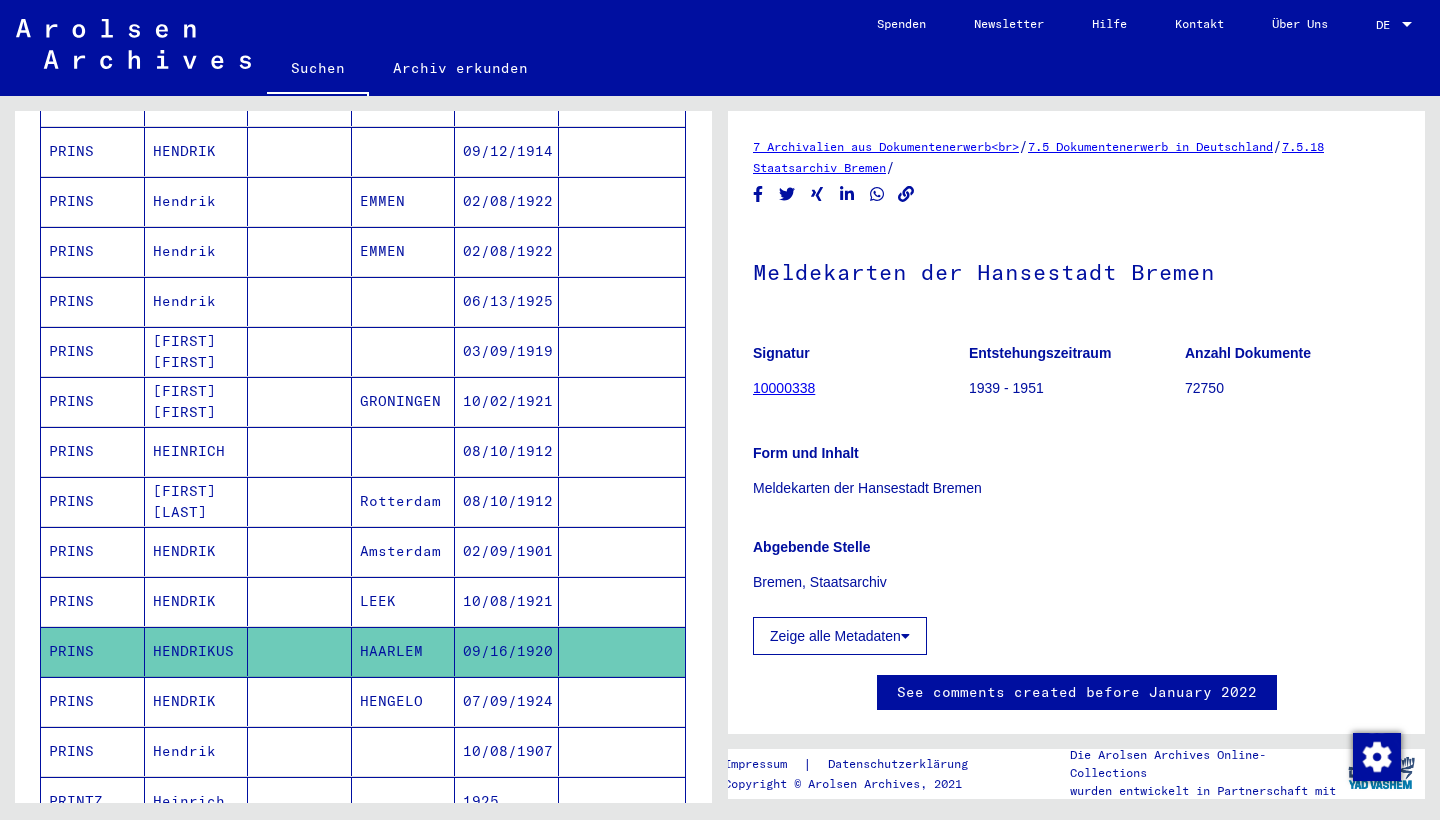 scroll, scrollTop: 0, scrollLeft: 0, axis: both 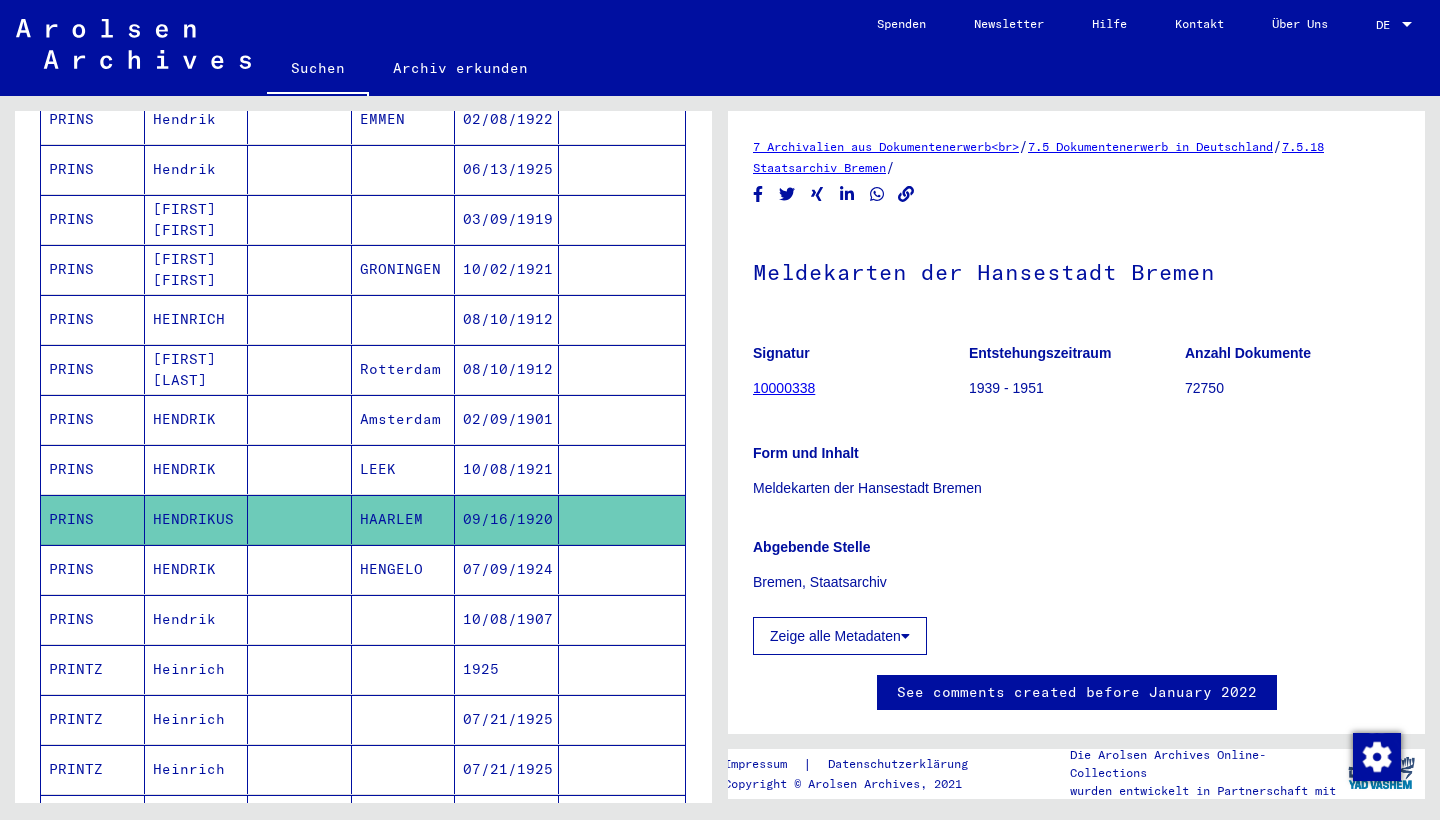 click on "HENGELO" at bounding box center (404, 619) 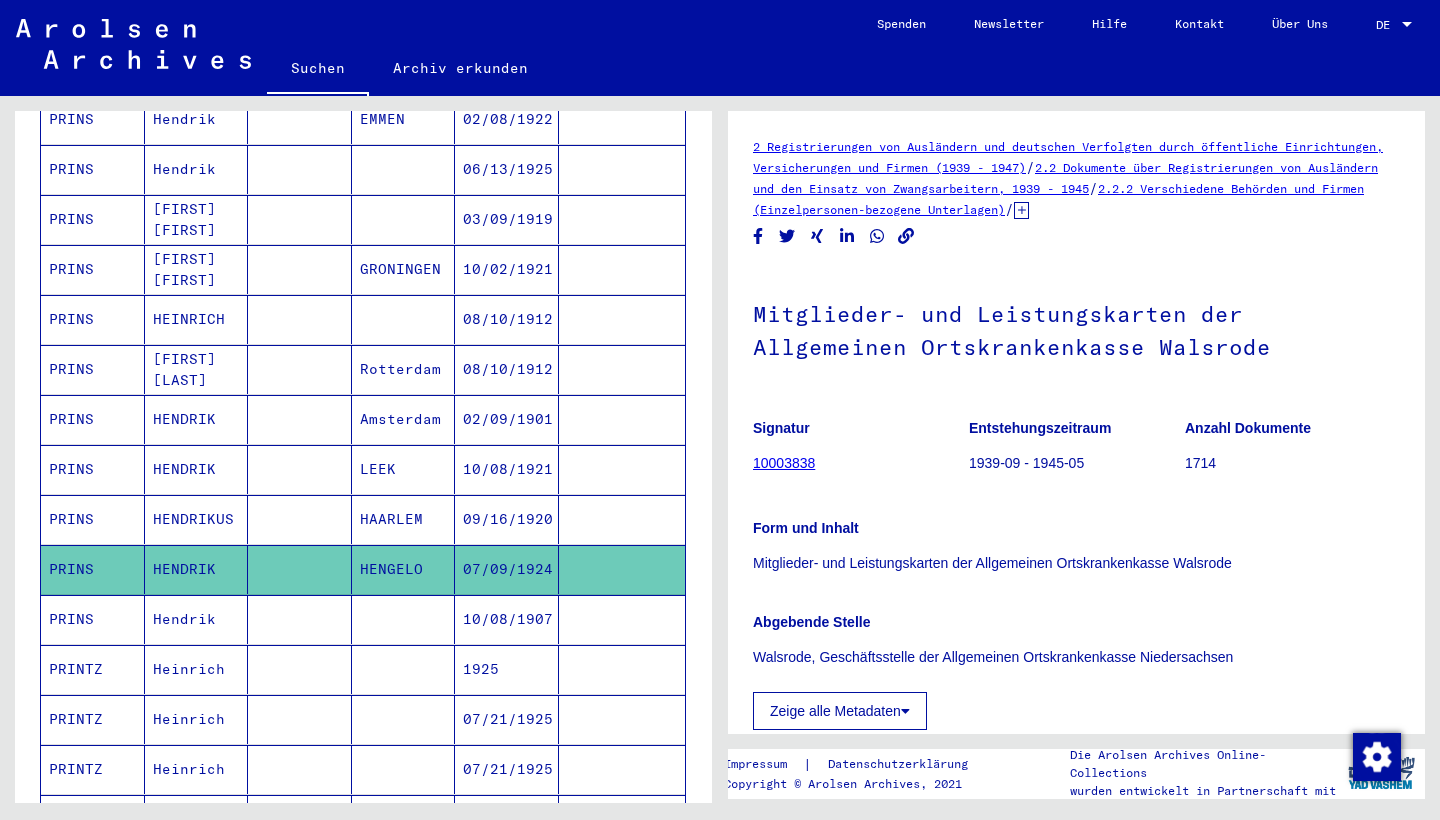 scroll, scrollTop: 0, scrollLeft: 0, axis: both 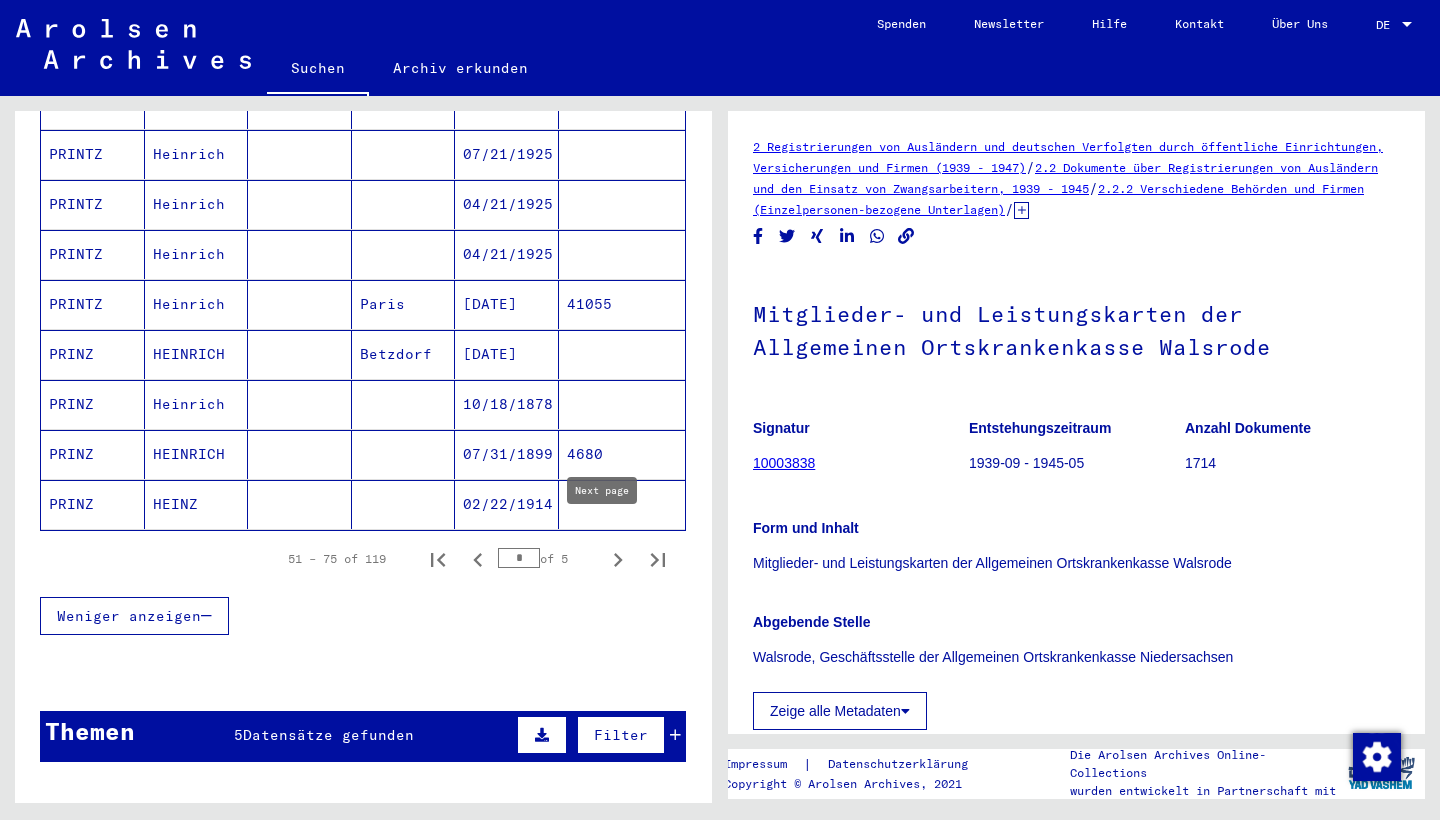 click 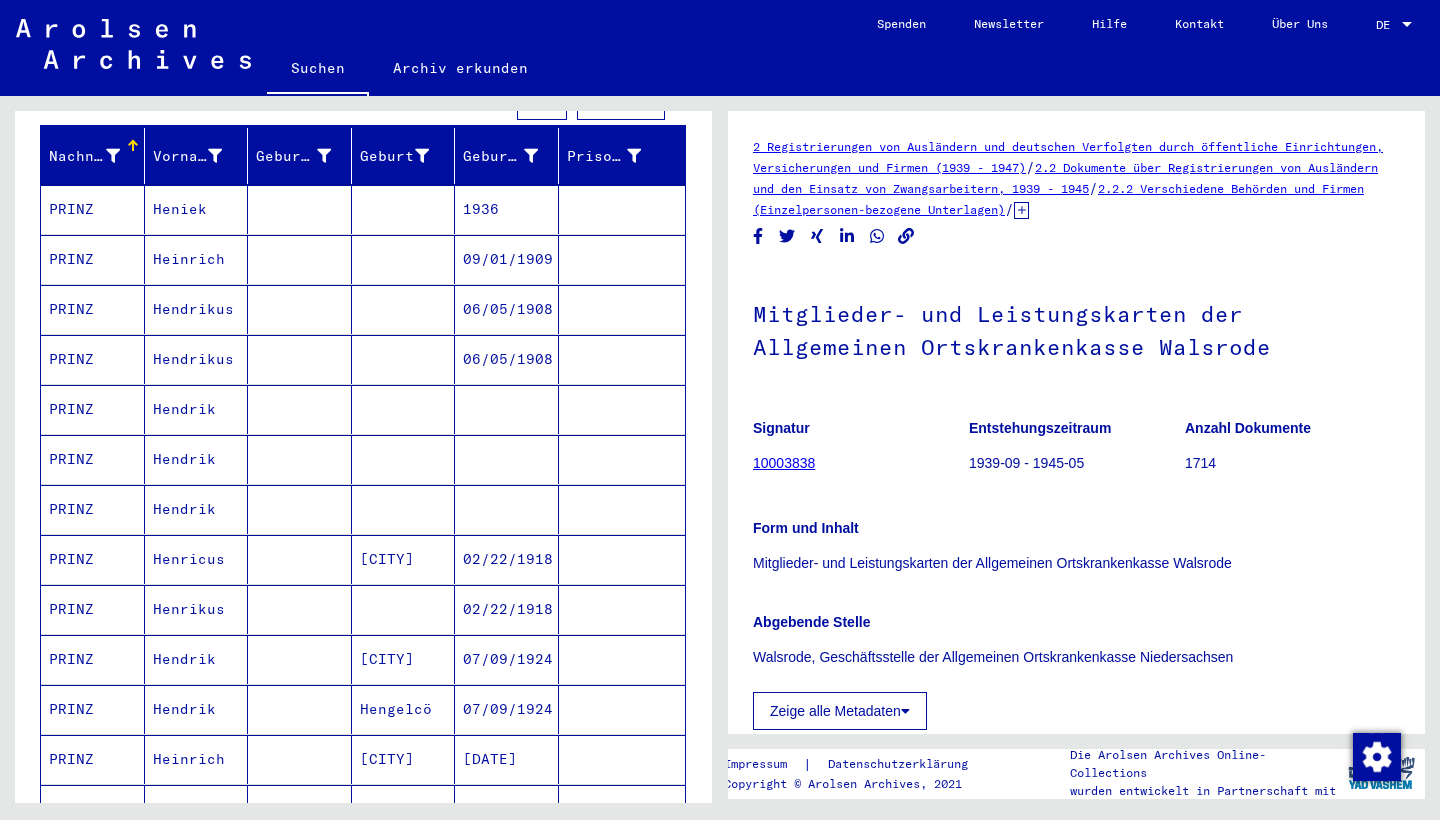 scroll, scrollTop: 212, scrollLeft: 0, axis: vertical 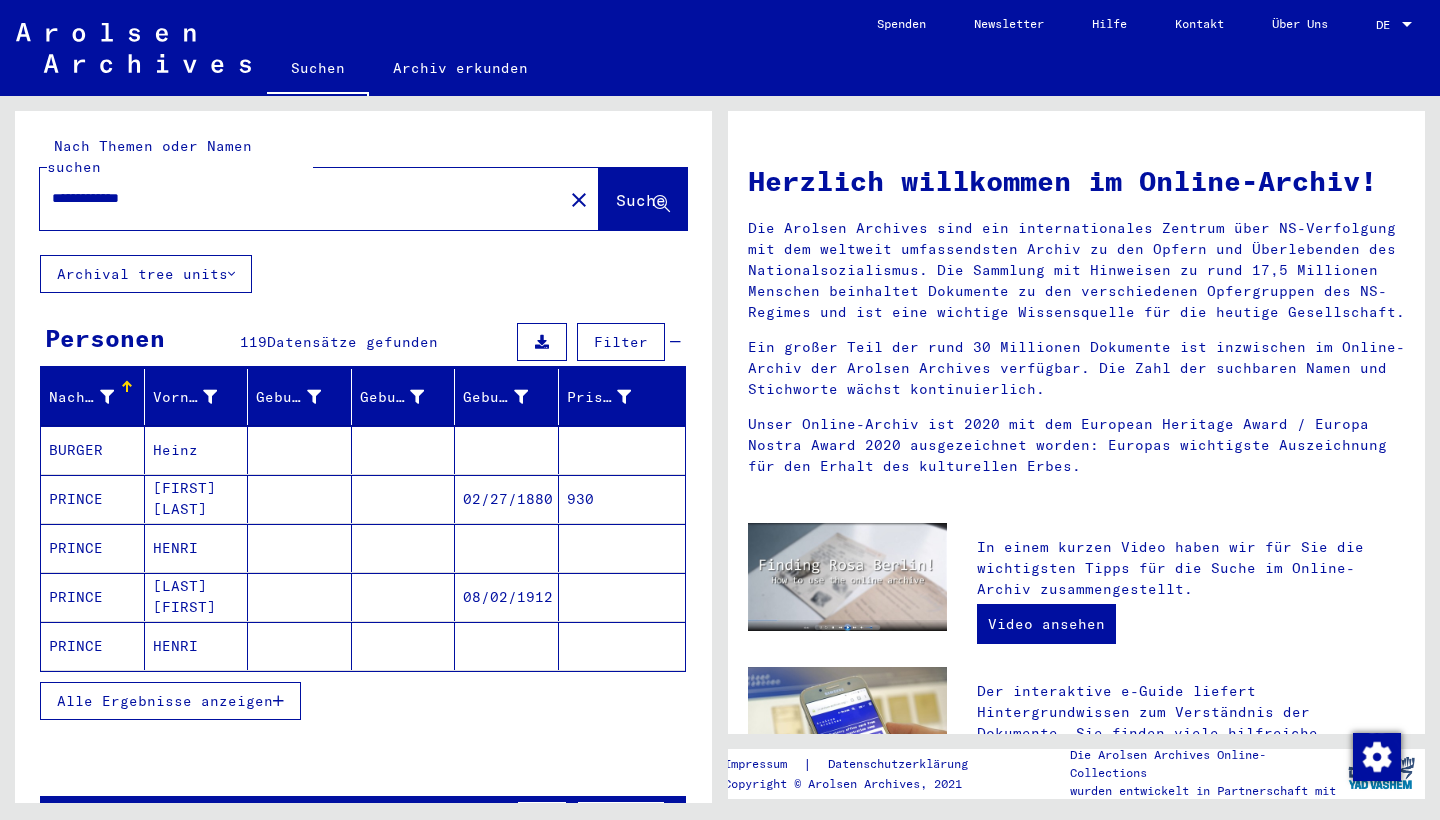 type on "**********" 